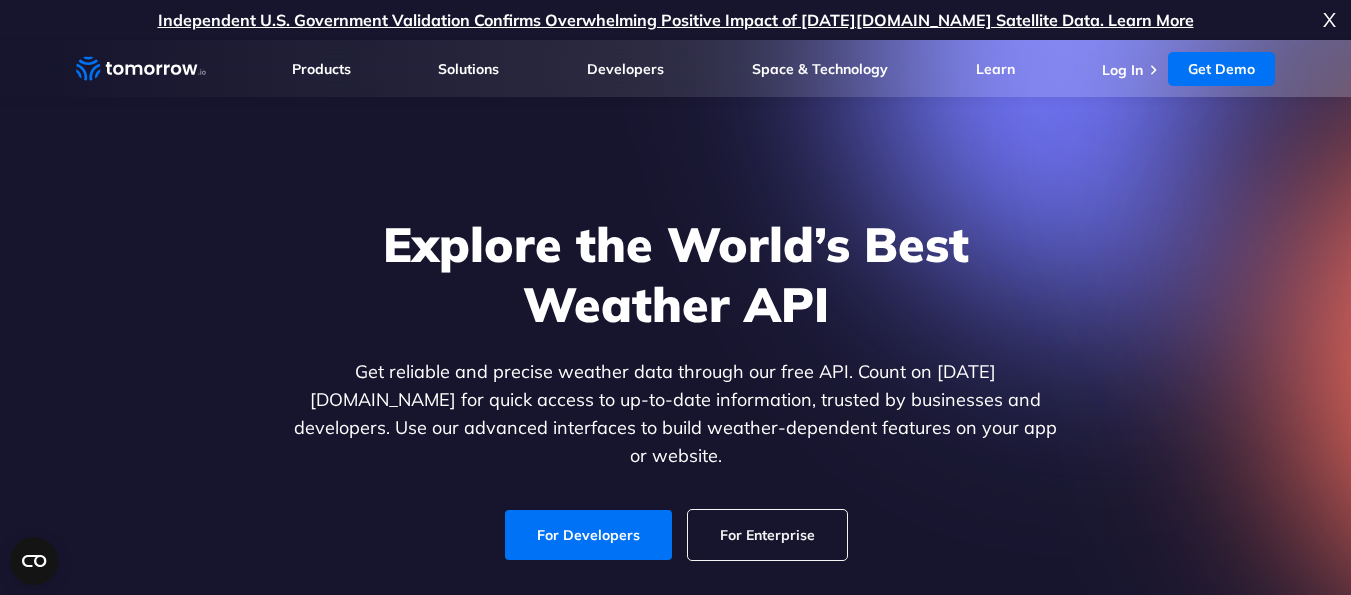 scroll, scrollTop: 0, scrollLeft: 0, axis: both 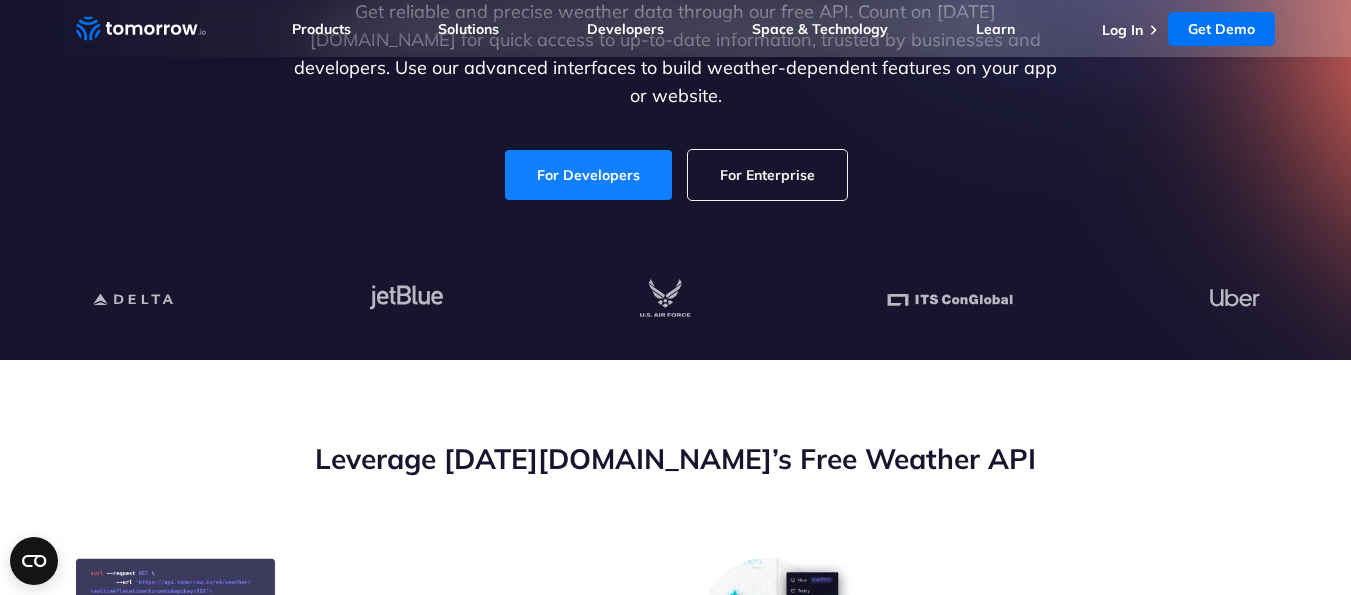 click on "For Developers" at bounding box center [588, 175] 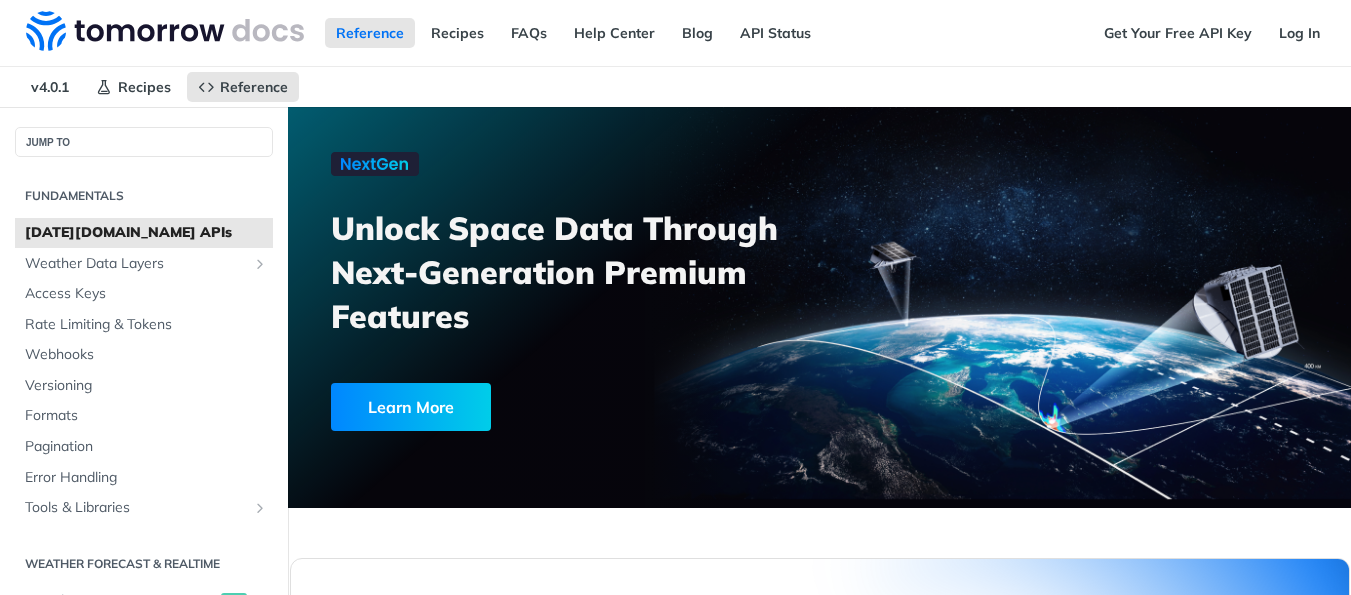 scroll, scrollTop: 0, scrollLeft: 0, axis: both 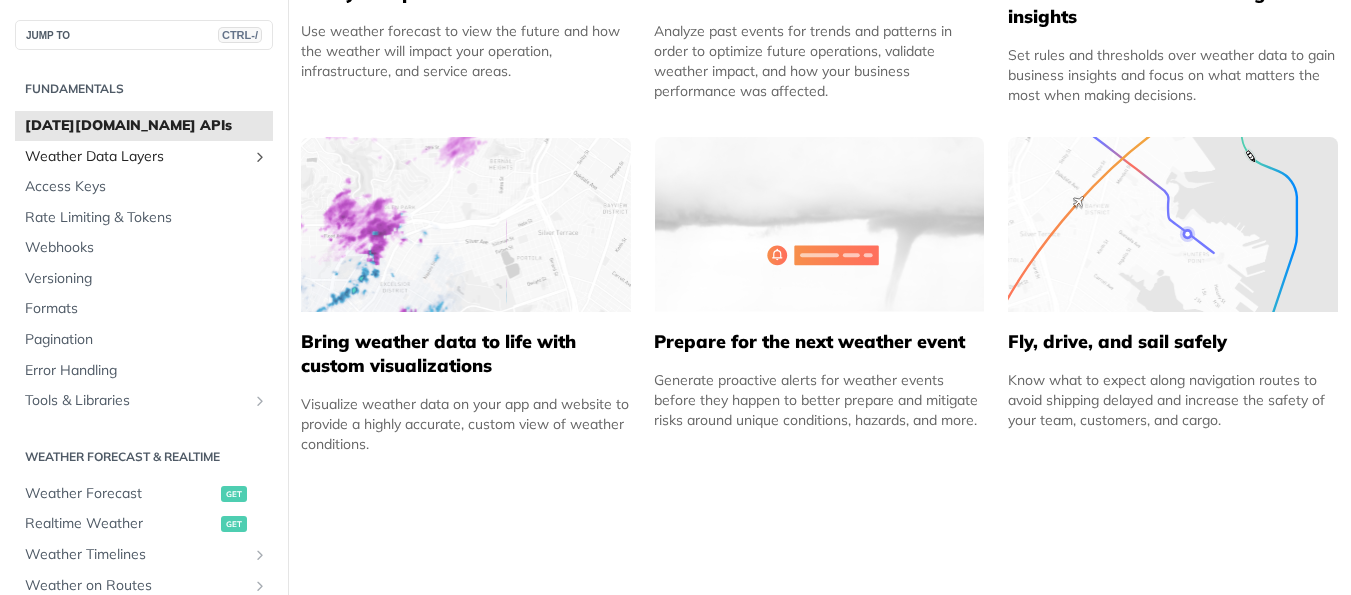 click on "Weather Data Layers" at bounding box center (136, 157) 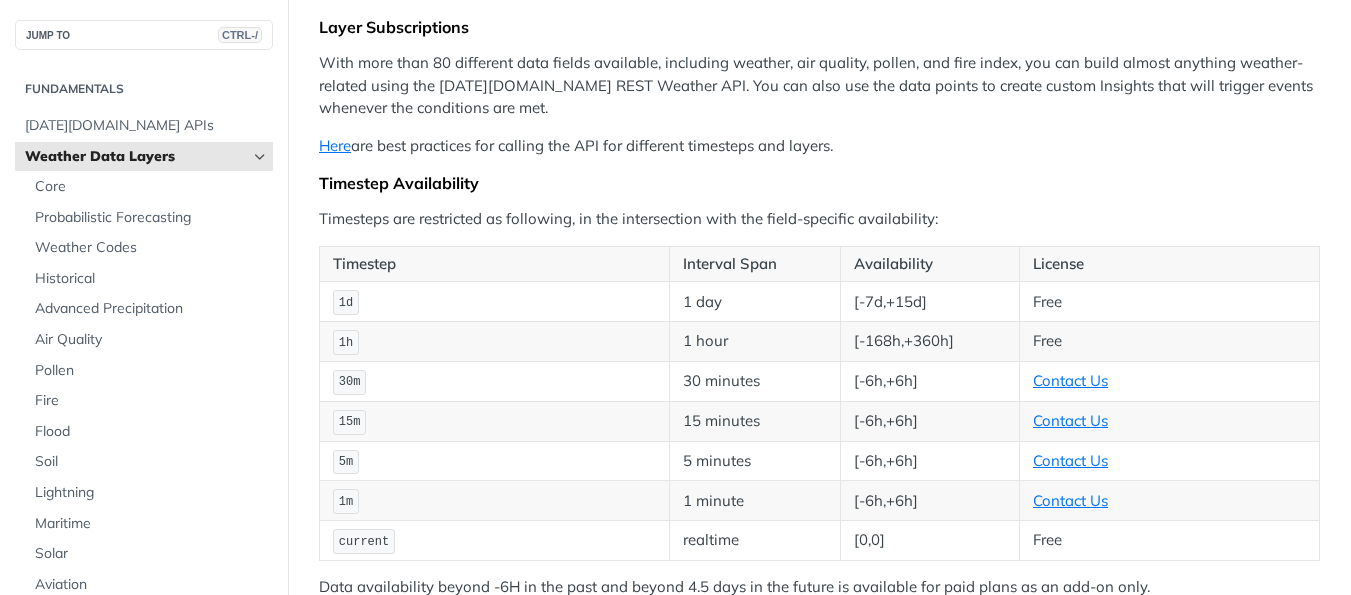 scroll, scrollTop: 240, scrollLeft: 0, axis: vertical 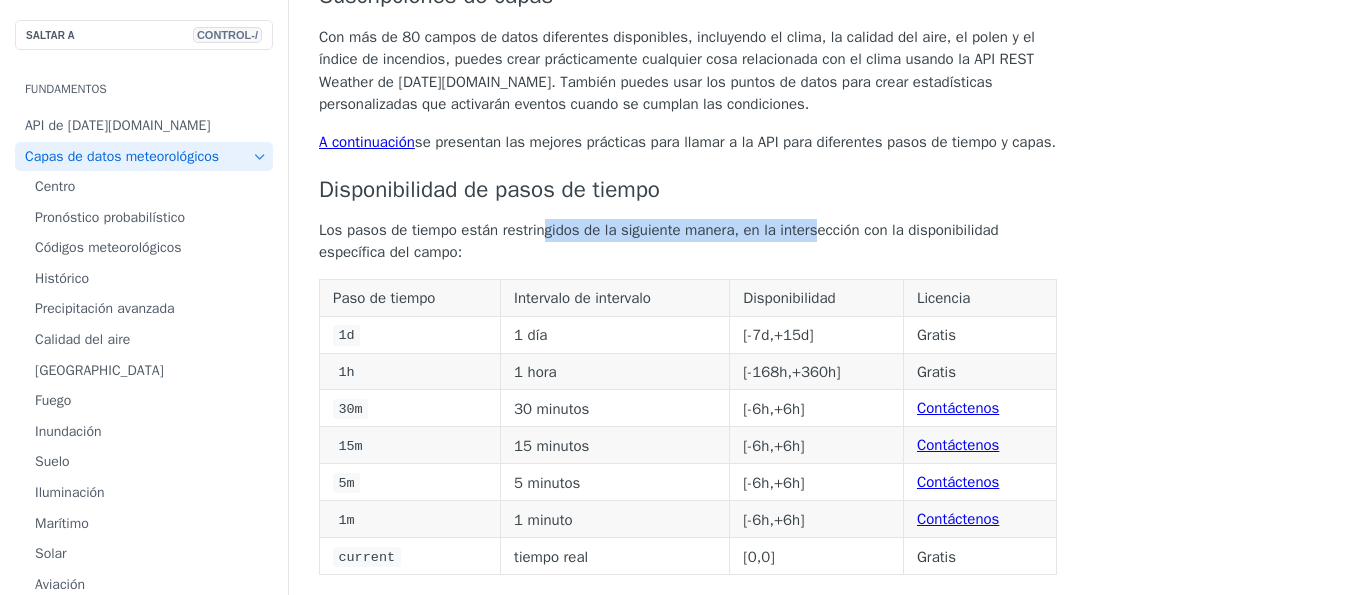 drag, startPoint x: 589, startPoint y: 195, endPoint x: 843, endPoint y: 202, distance: 254.09644 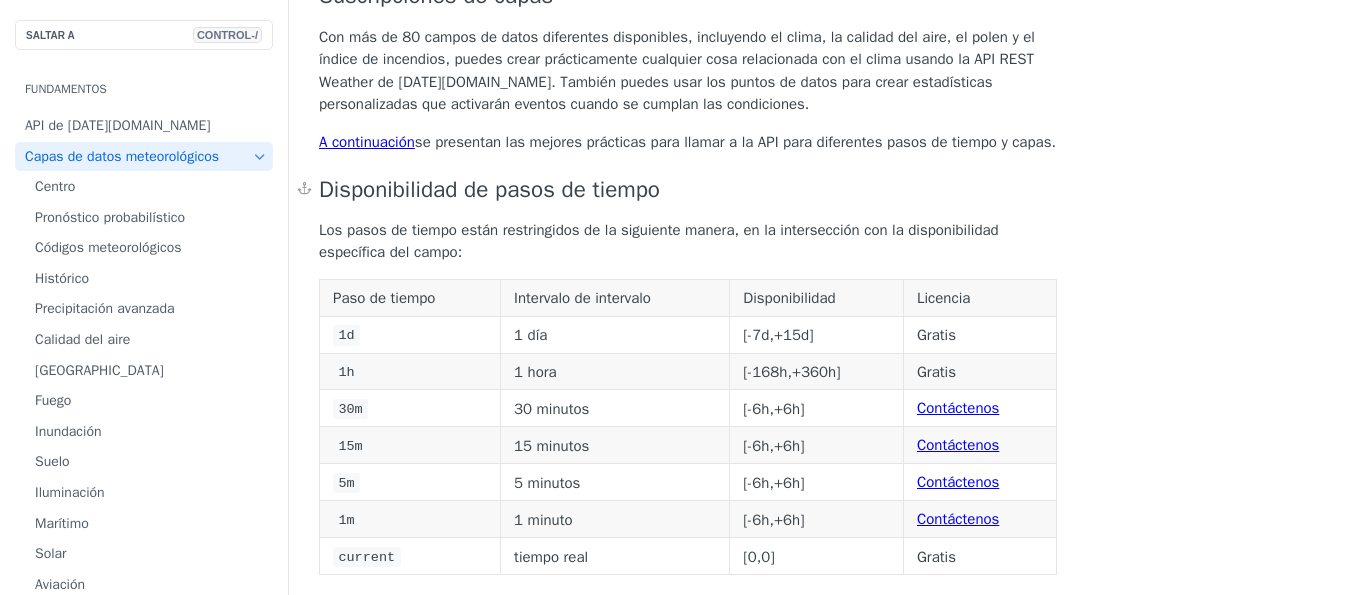 click on "Disponibilidad de pasos de tiempo" at bounding box center [688, 190] 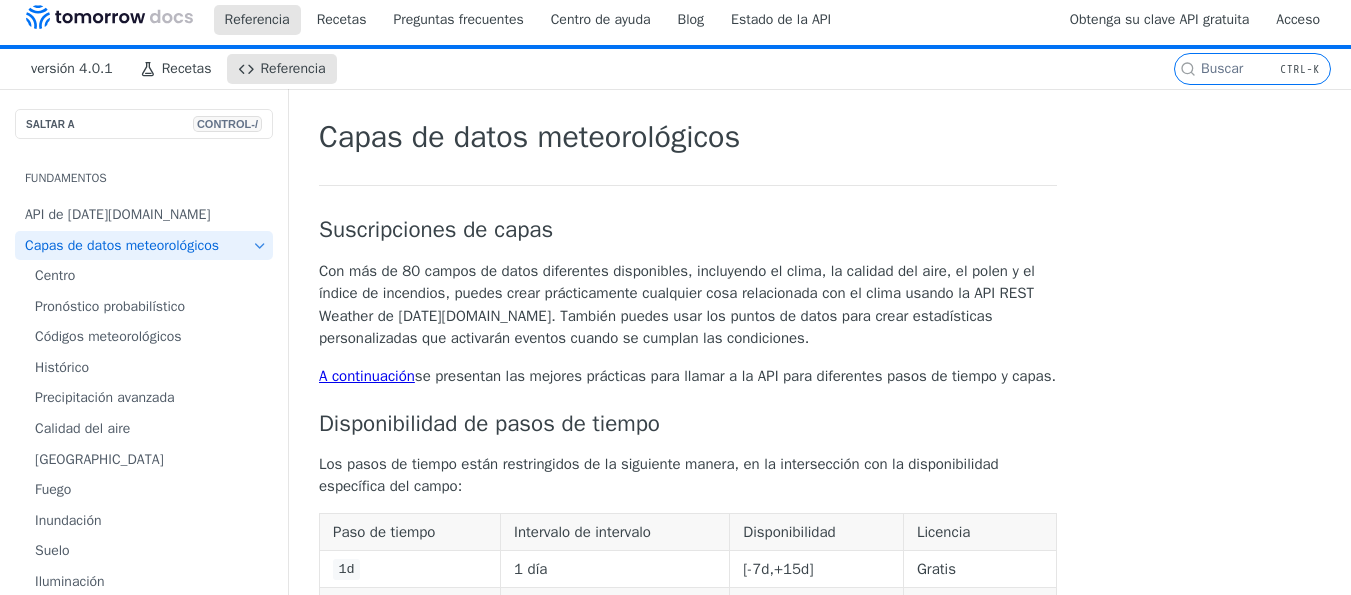 scroll, scrollTop: 0, scrollLeft: 0, axis: both 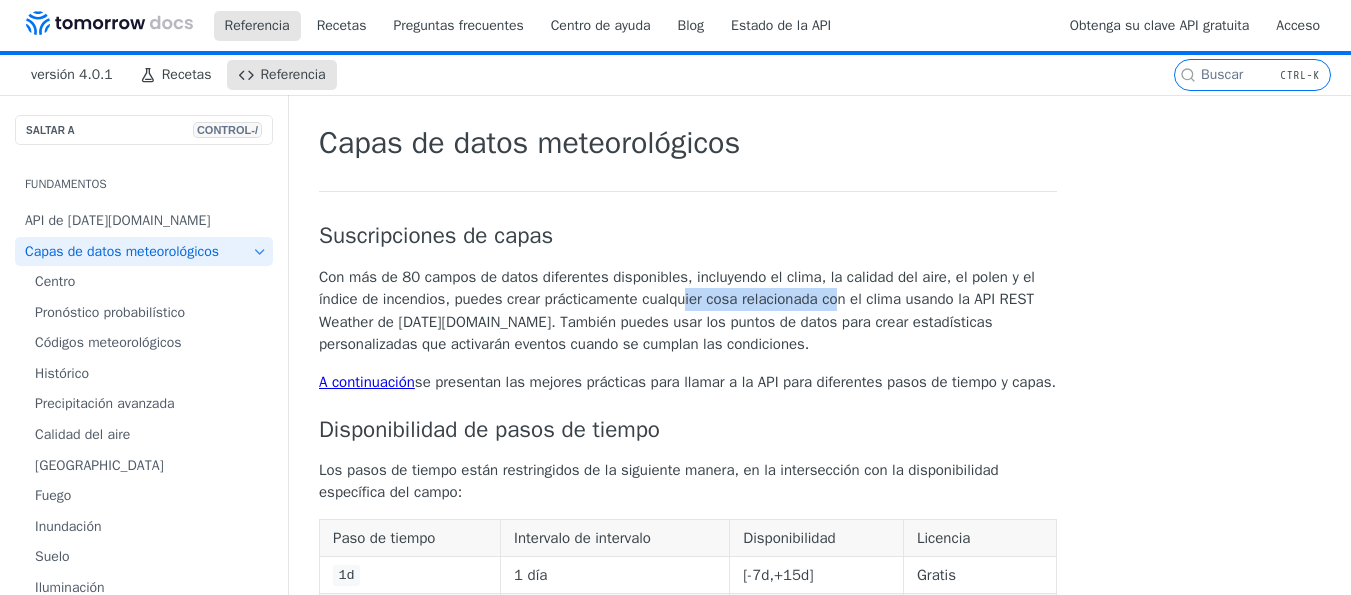 drag, startPoint x: 470, startPoint y: 302, endPoint x: 635, endPoint y: 304, distance: 165.01212 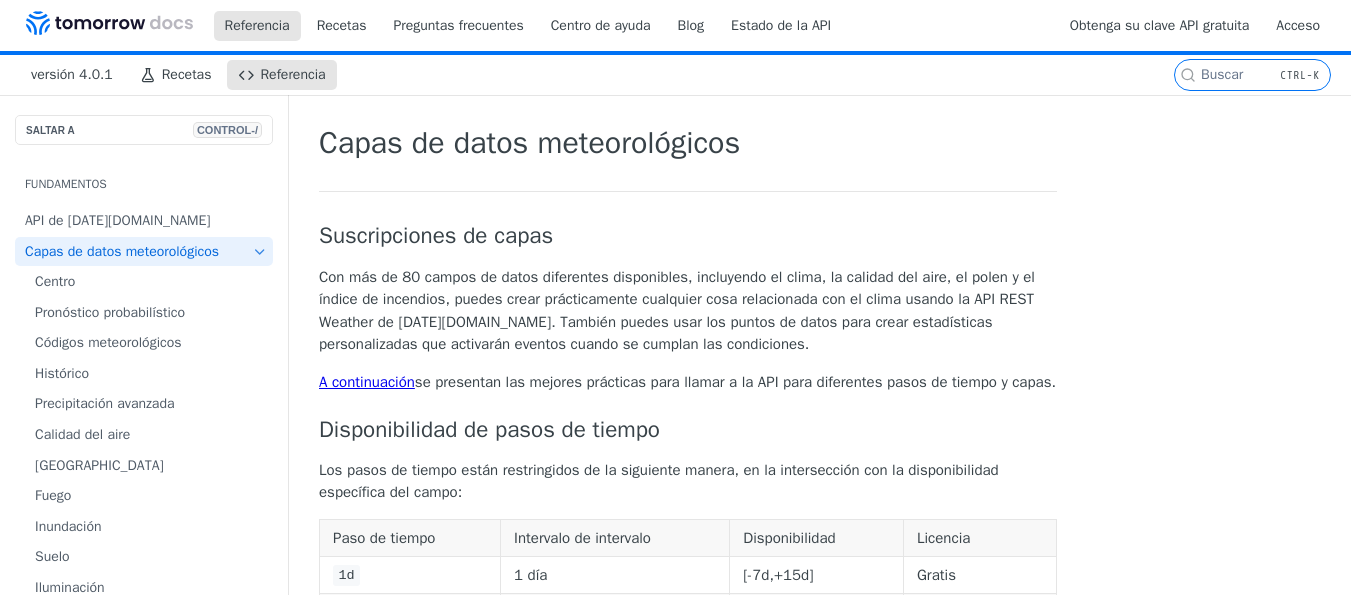 click on "Con más de 80 campos de datos diferentes disponibles, incluyendo el clima, la calidad del aire, el polen y el índice de incendios, puedes crear prácticamente cualquier cosa relacionada con el clima usando la API REST Weather de Tomorrow.io. También puedes usar los puntos de datos para crear estadísticas personalizadas que activarán eventos cuando se cumplan las condiciones." at bounding box center (677, 311) 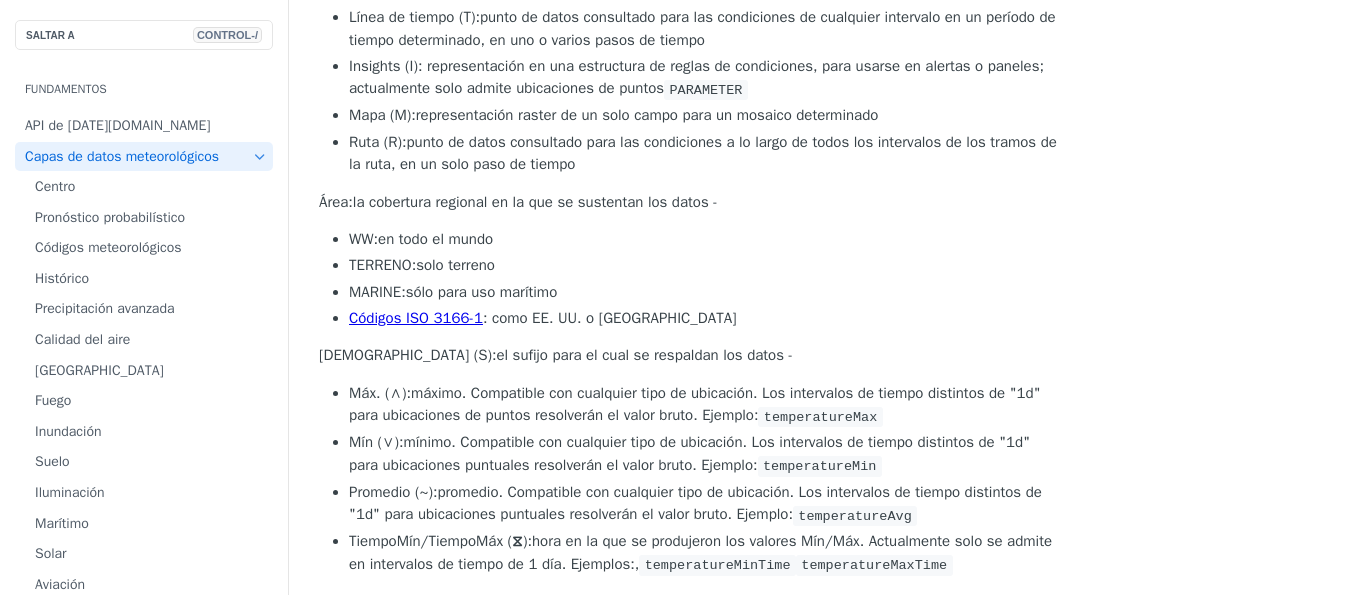 scroll, scrollTop: 1320, scrollLeft: 0, axis: vertical 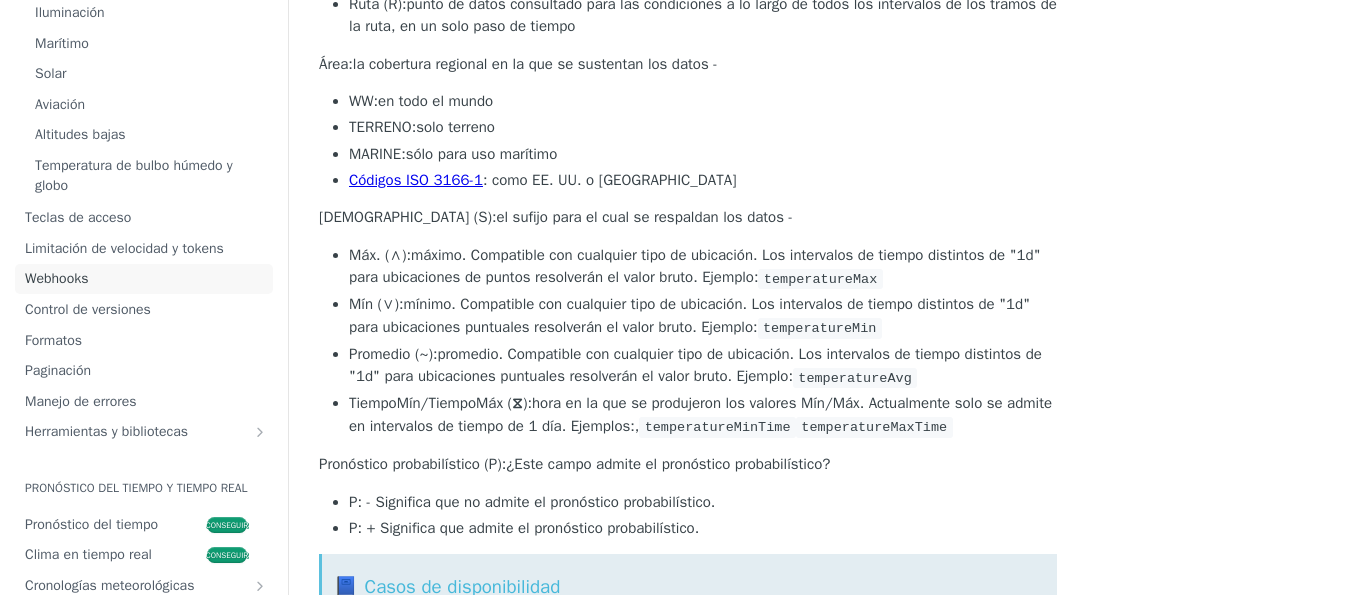 click on "Webhooks" at bounding box center [56, 278] 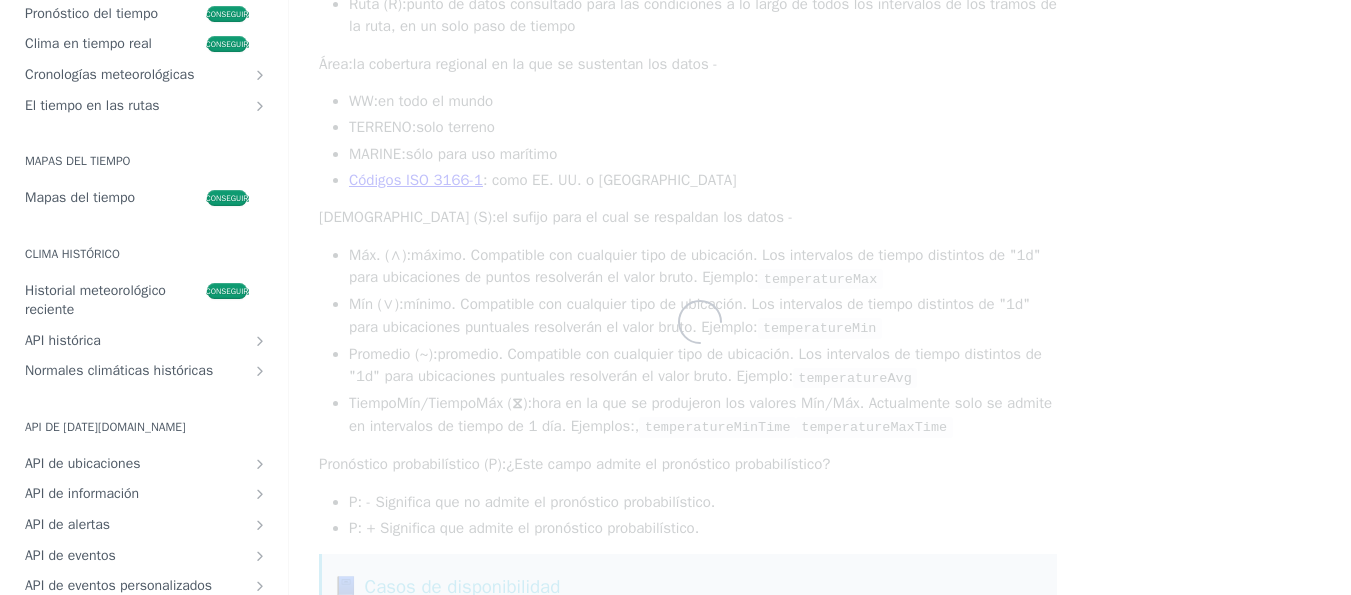 scroll, scrollTop: 1219, scrollLeft: 0, axis: vertical 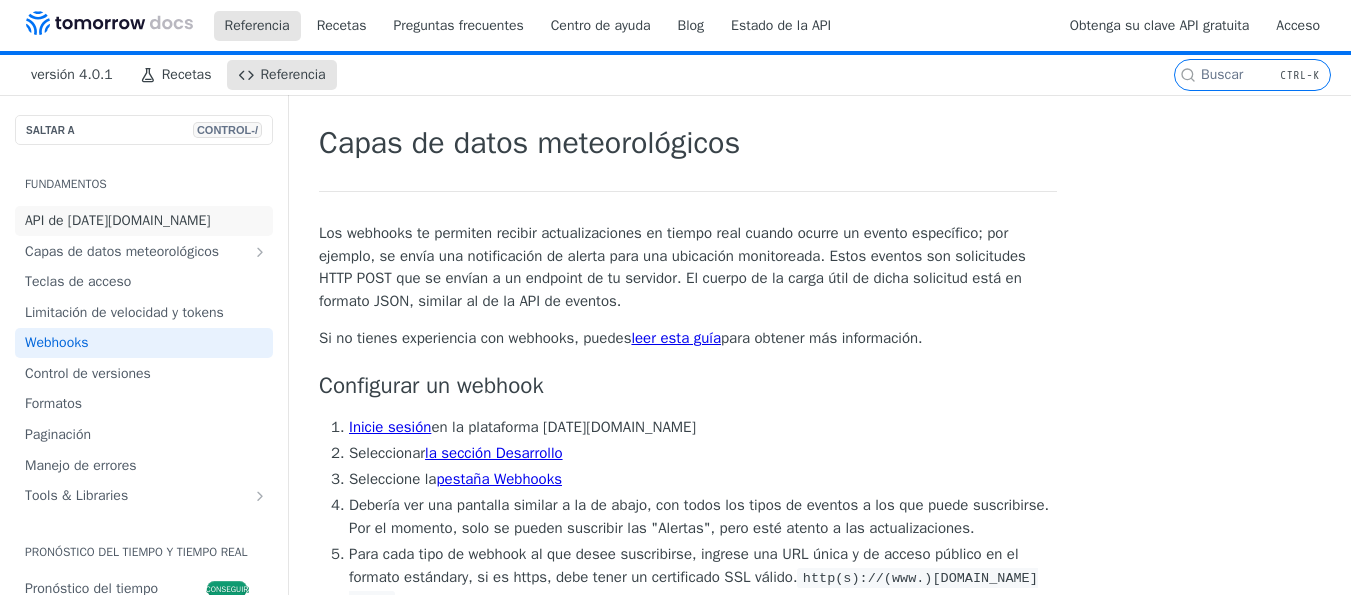 click on "API de Tomorrow.io" at bounding box center (117, 220) 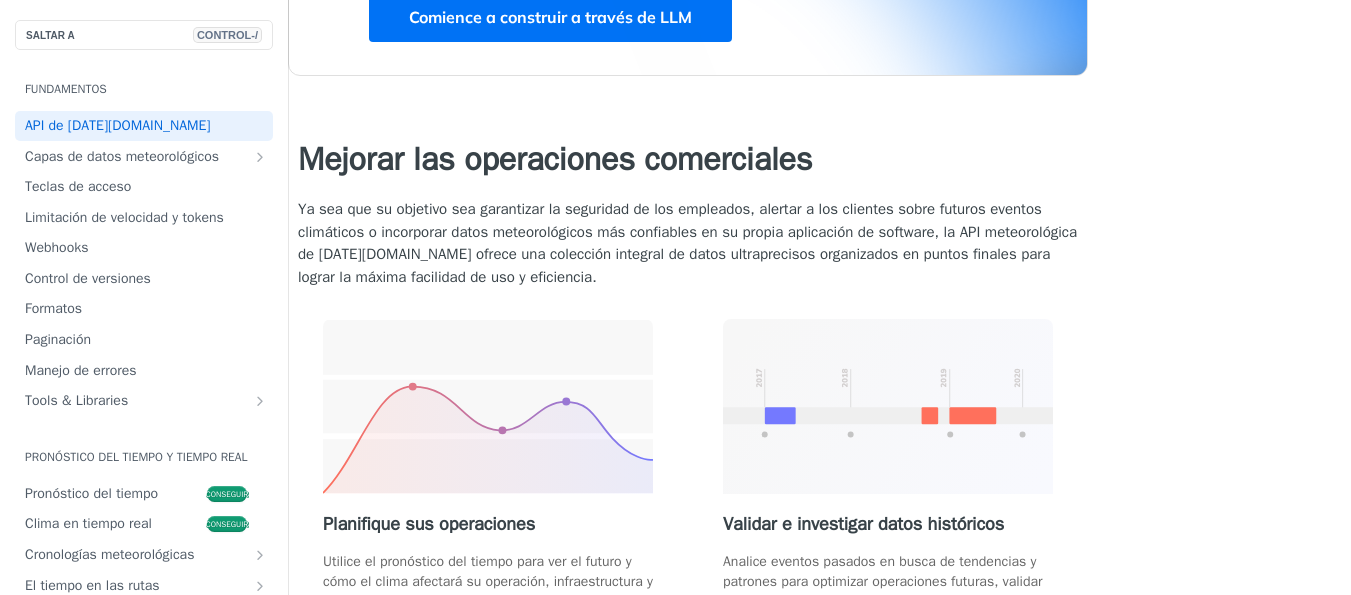 scroll, scrollTop: 720, scrollLeft: 0, axis: vertical 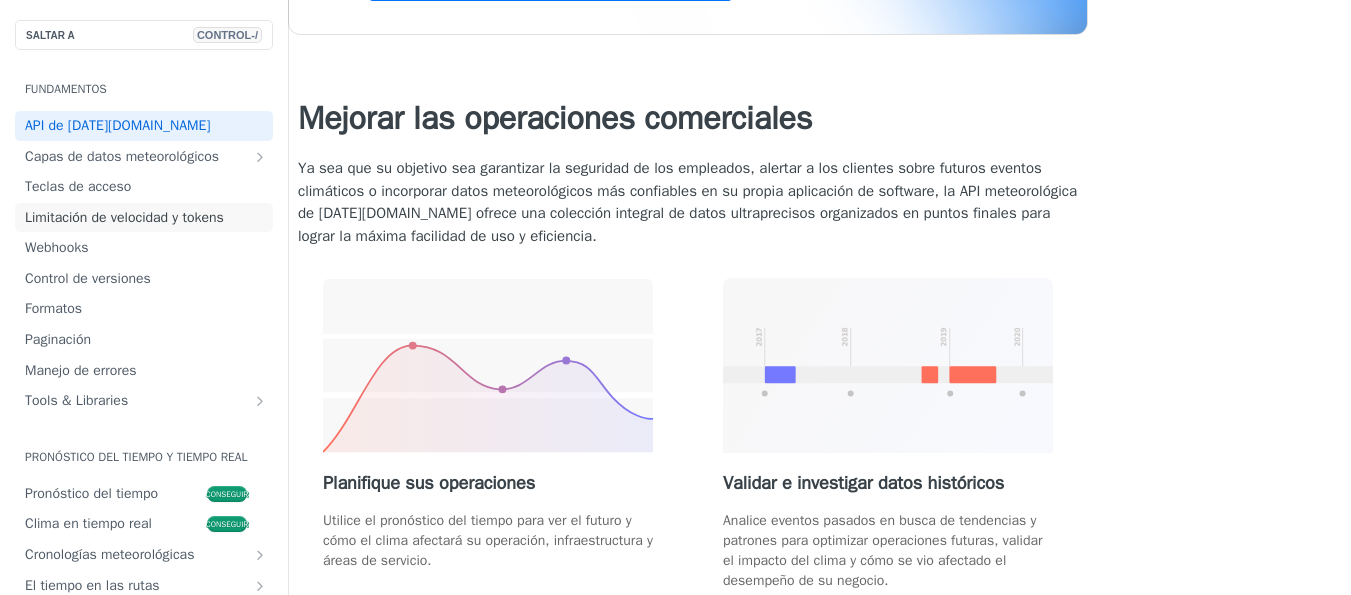 click on "Limitación de velocidad y tokens" at bounding box center [124, 217] 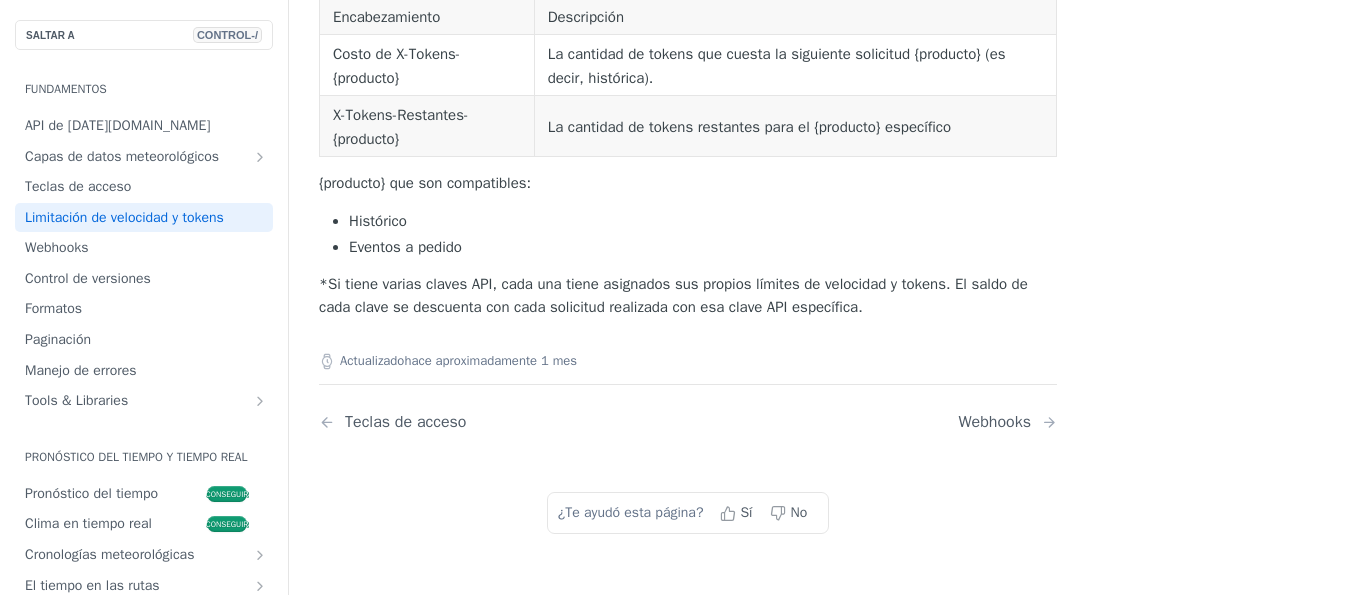 scroll, scrollTop: 840, scrollLeft: 0, axis: vertical 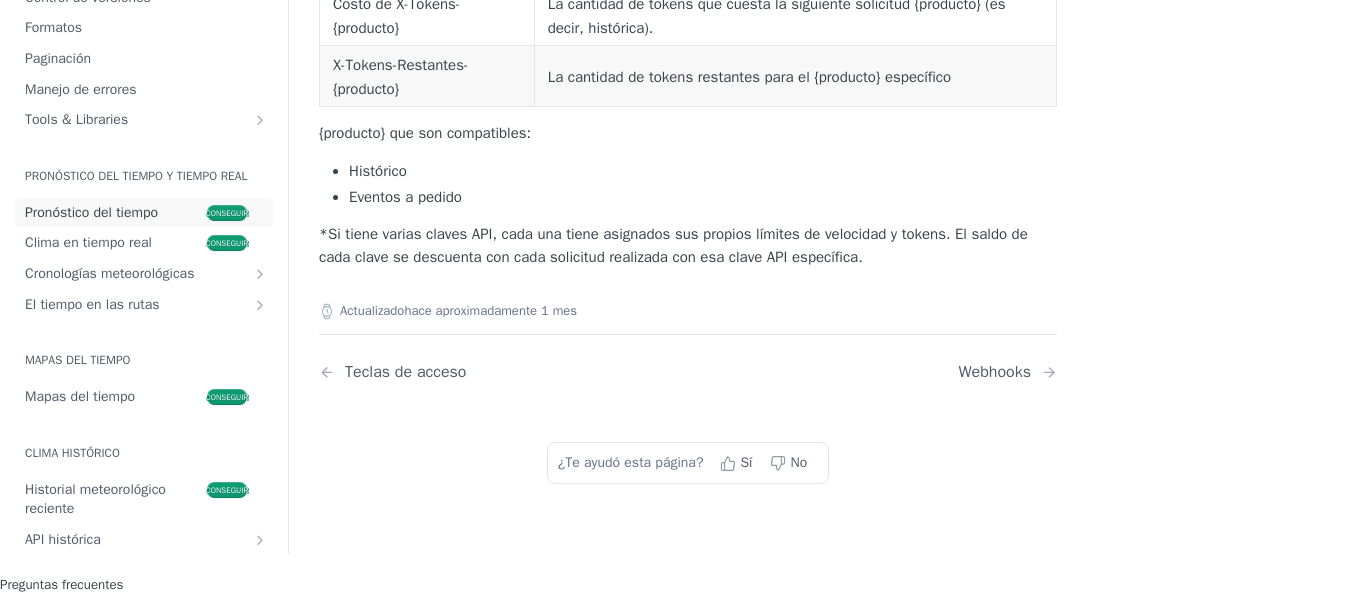 click on "Pronóstico del tiempo" at bounding box center (91, 212) 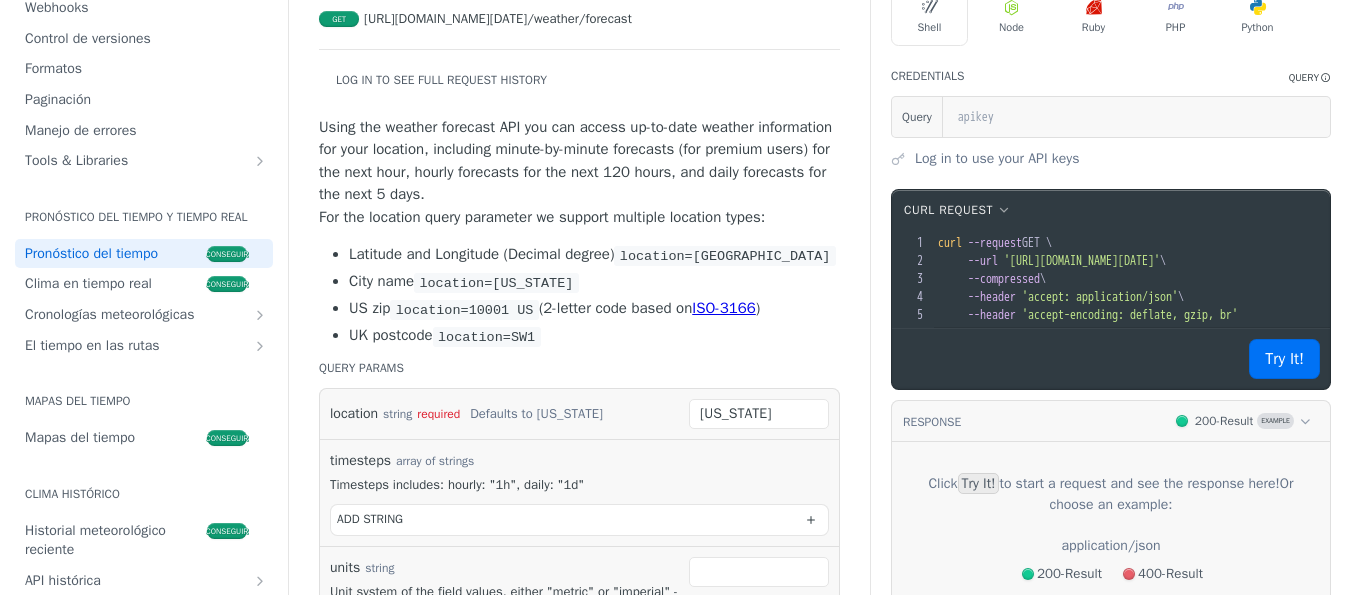 scroll, scrollTop: 127, scrollLeft: 0, axis: vertical 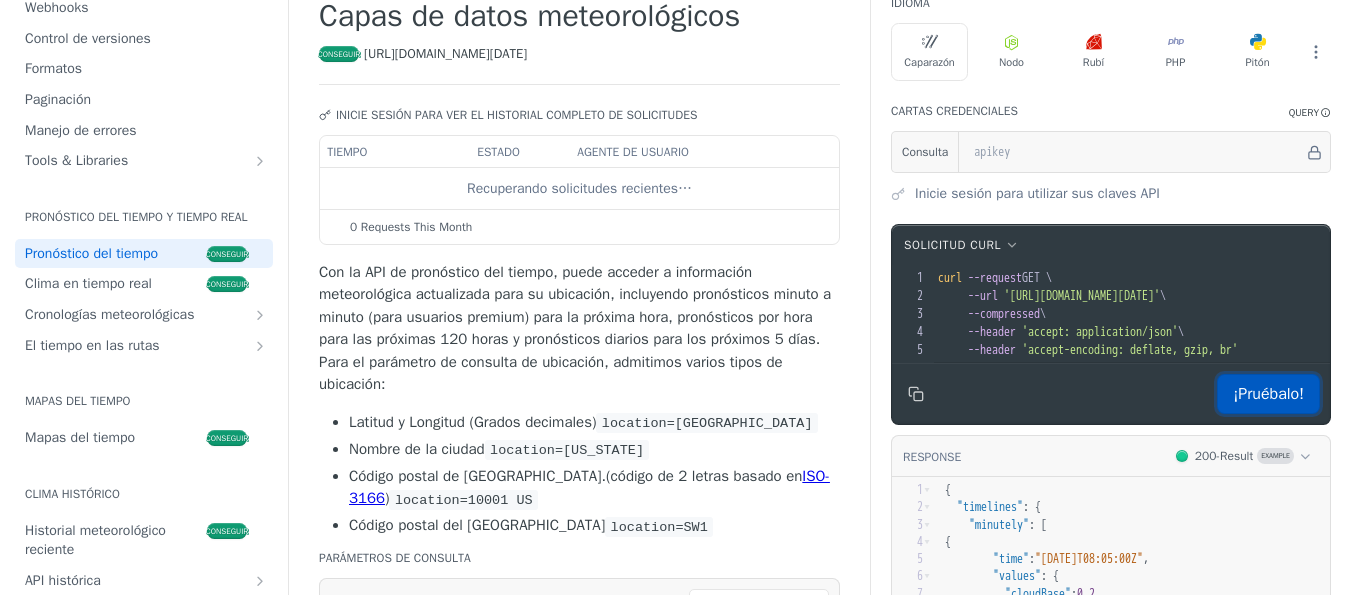 click on "¡Pruébalo!" at bounding box center (1268, 394) 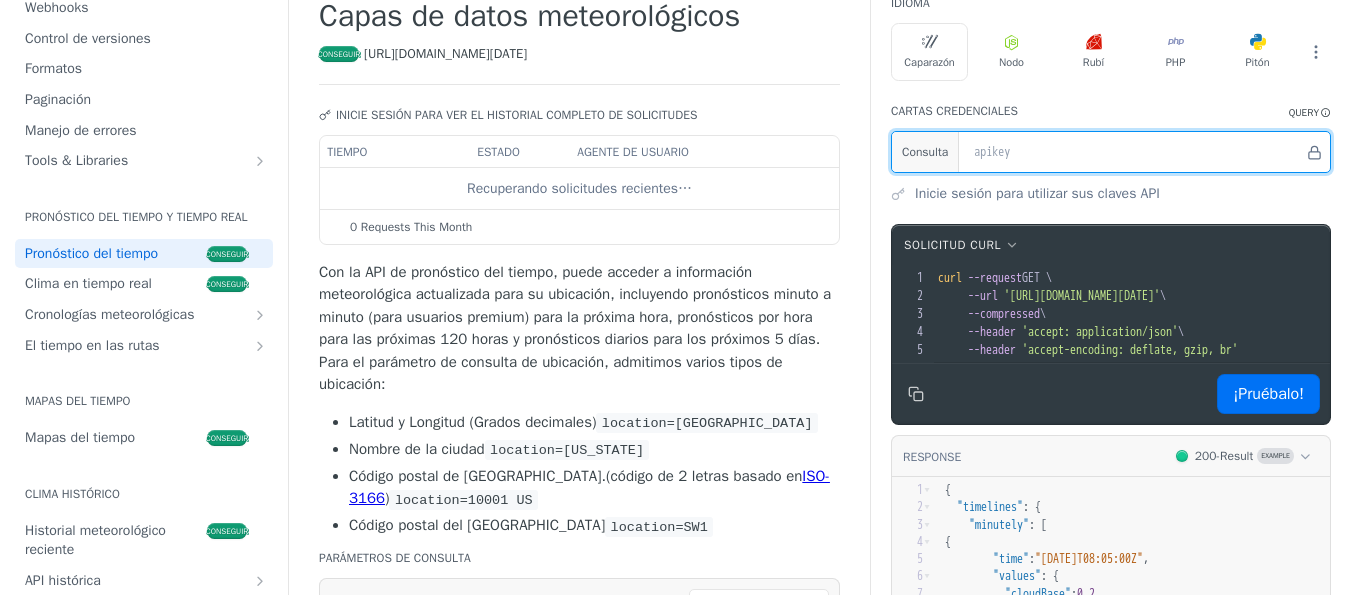 click at bounding box center (1134, 152) 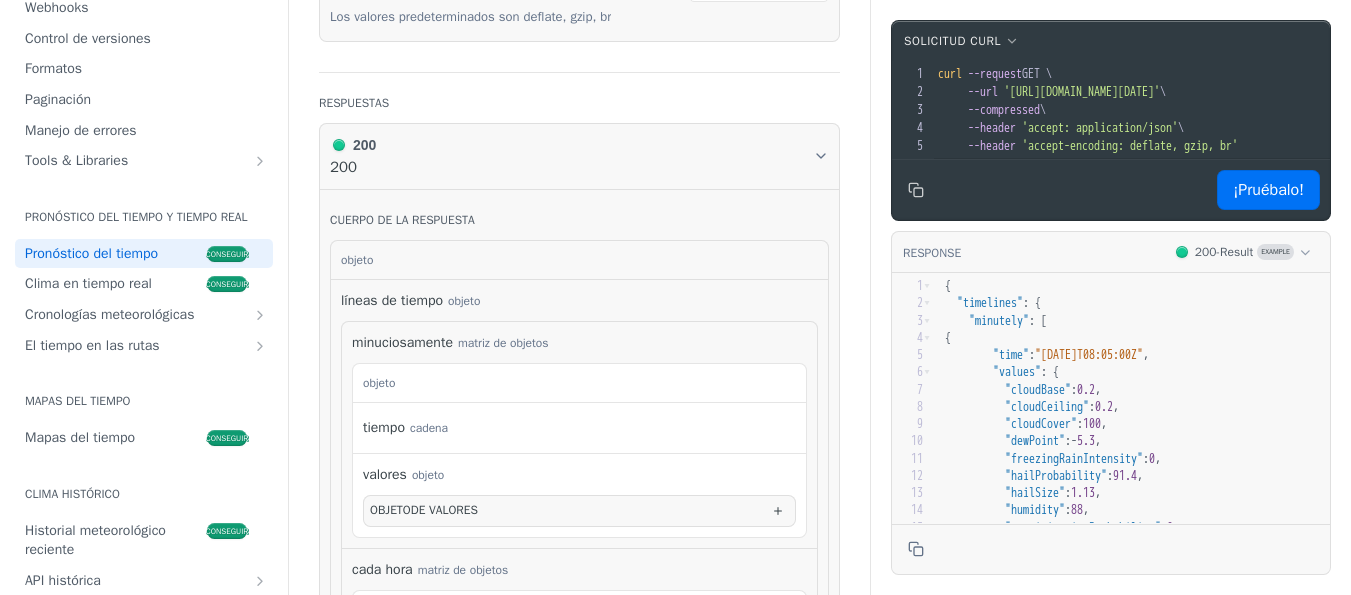 scroll, scrollTop: 1087, scrollLeft: 0, axis: vertical 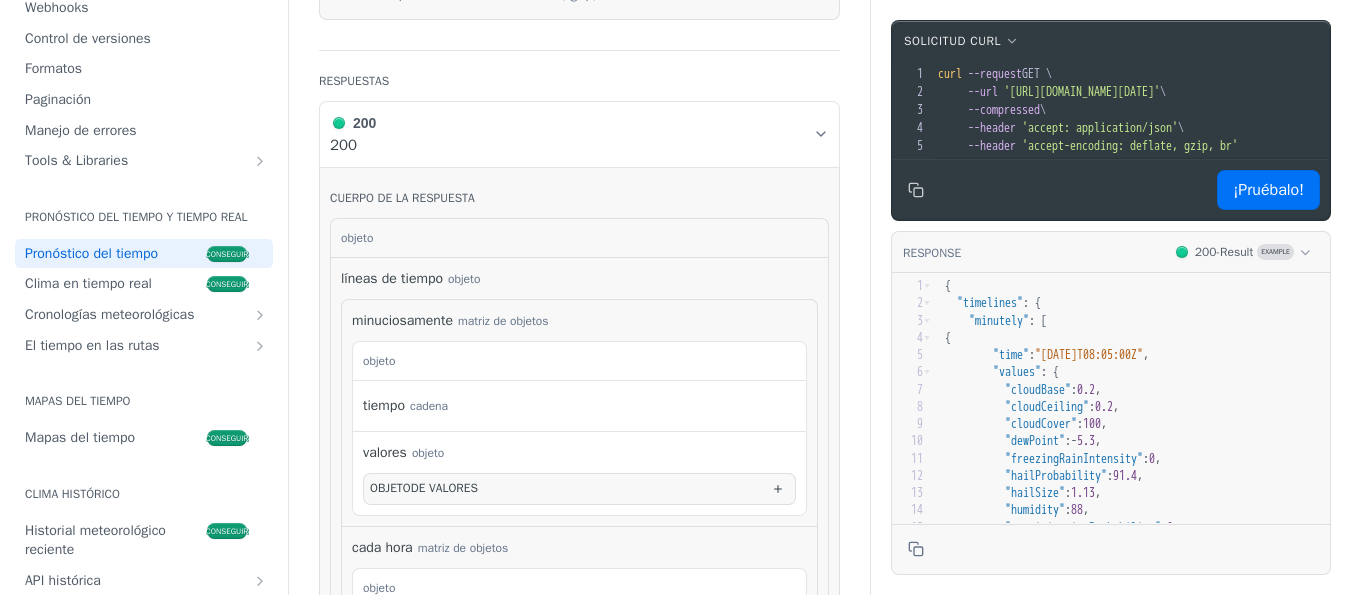 click on "200 200" at bounding box center [579, 134] 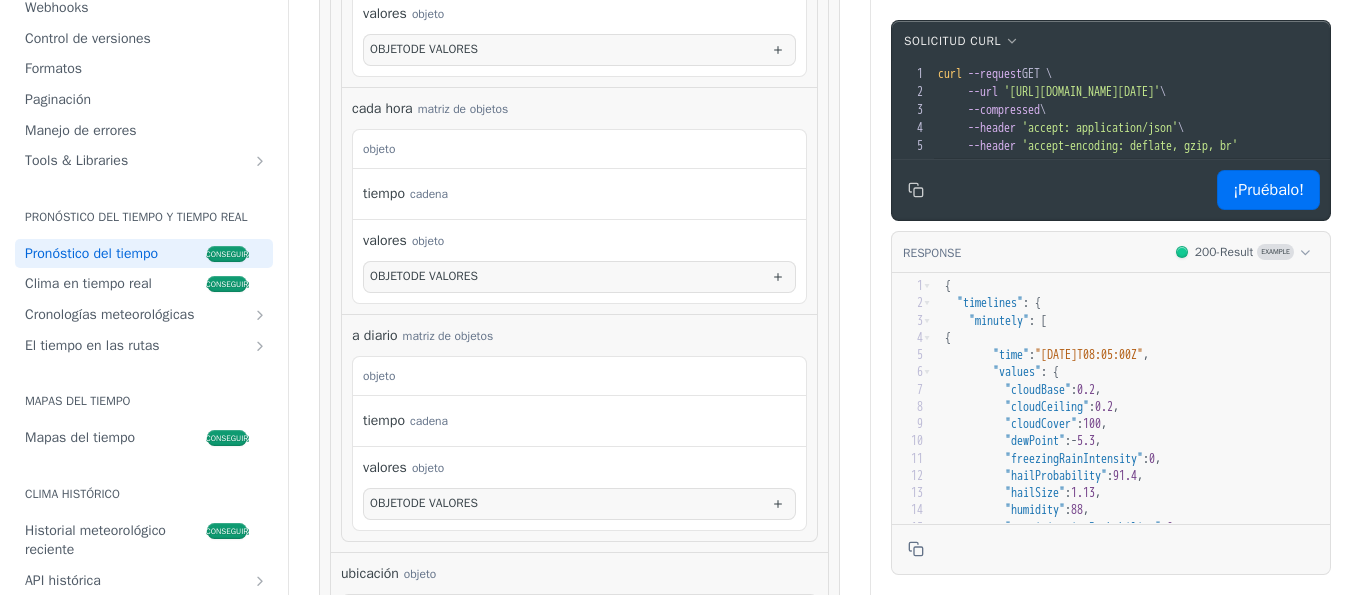 scroll, scrollTop: 1567, scrollLeft: 0, axis: vertical 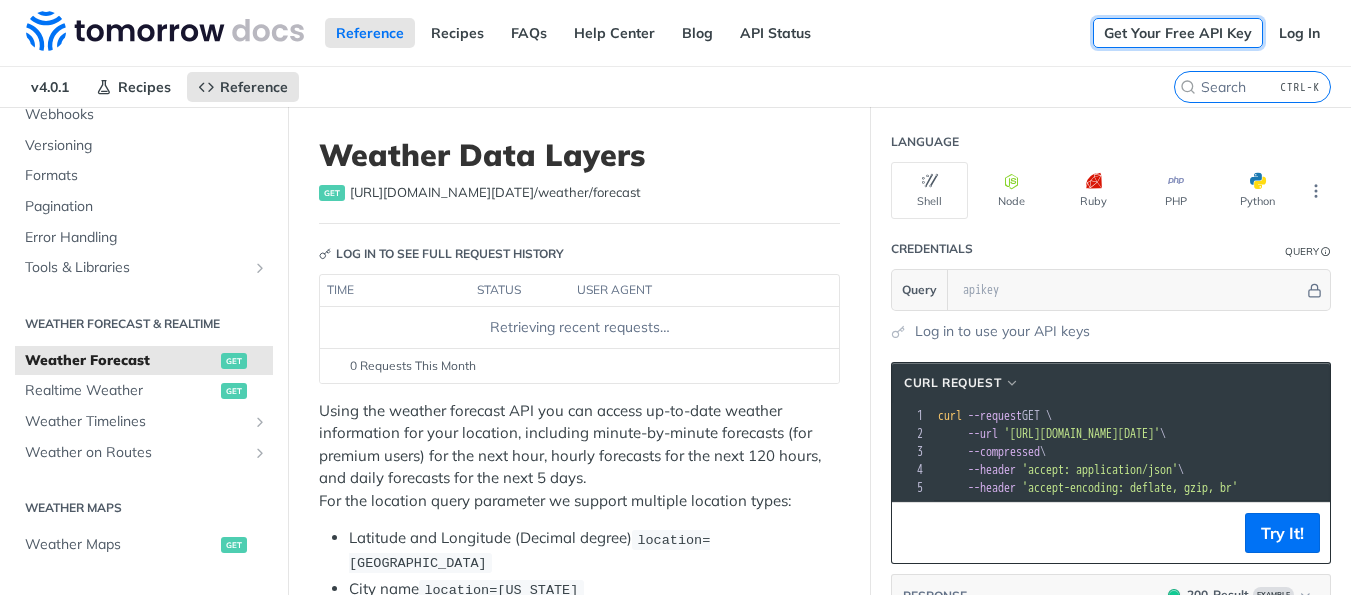 click on "Get Your Free API Key" at bounding box center [1178, 33] 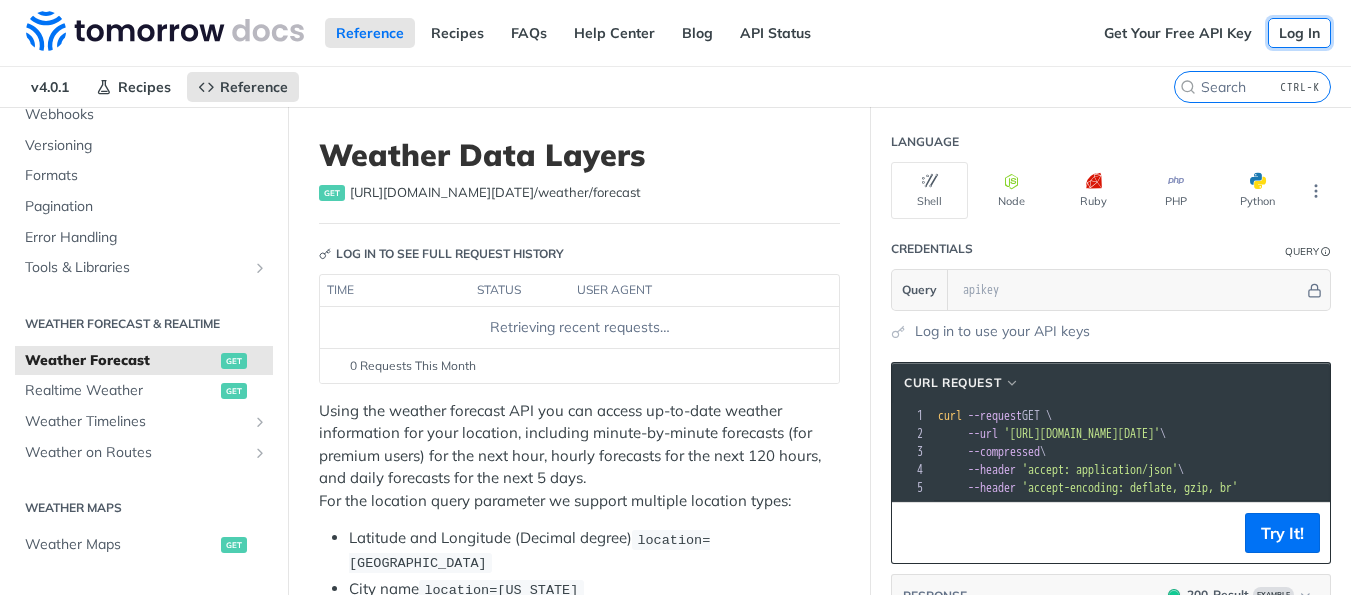 click on "Log In" at bounding box center (1299, 33) 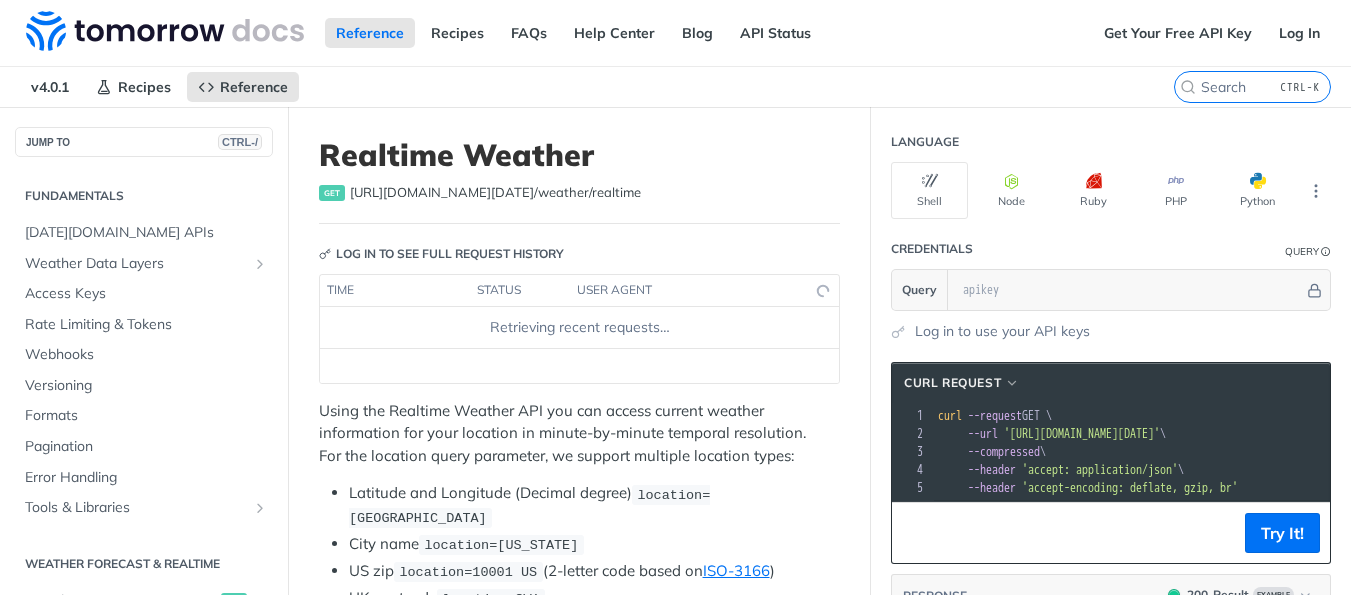 scroll, scrollTop: 0, scrollLeft: 0, axis: both 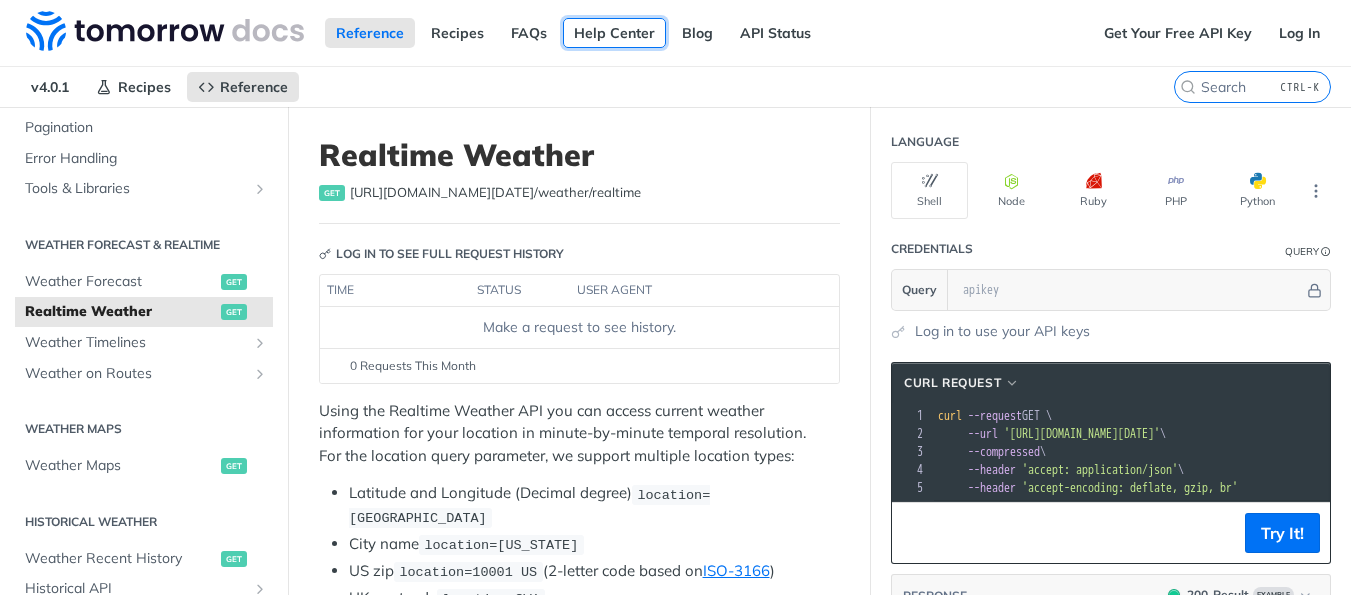 click on "Help Center" at bounding box center [614, 33] 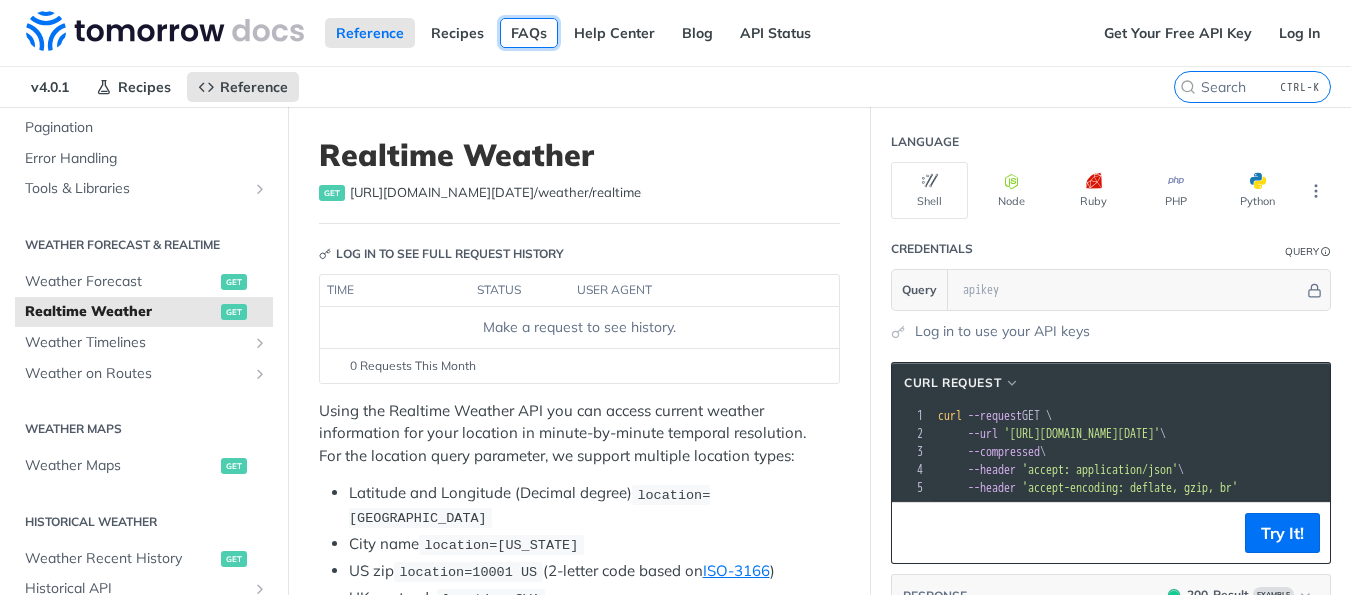 click on "FAQs" at bounding box center [529, 33] 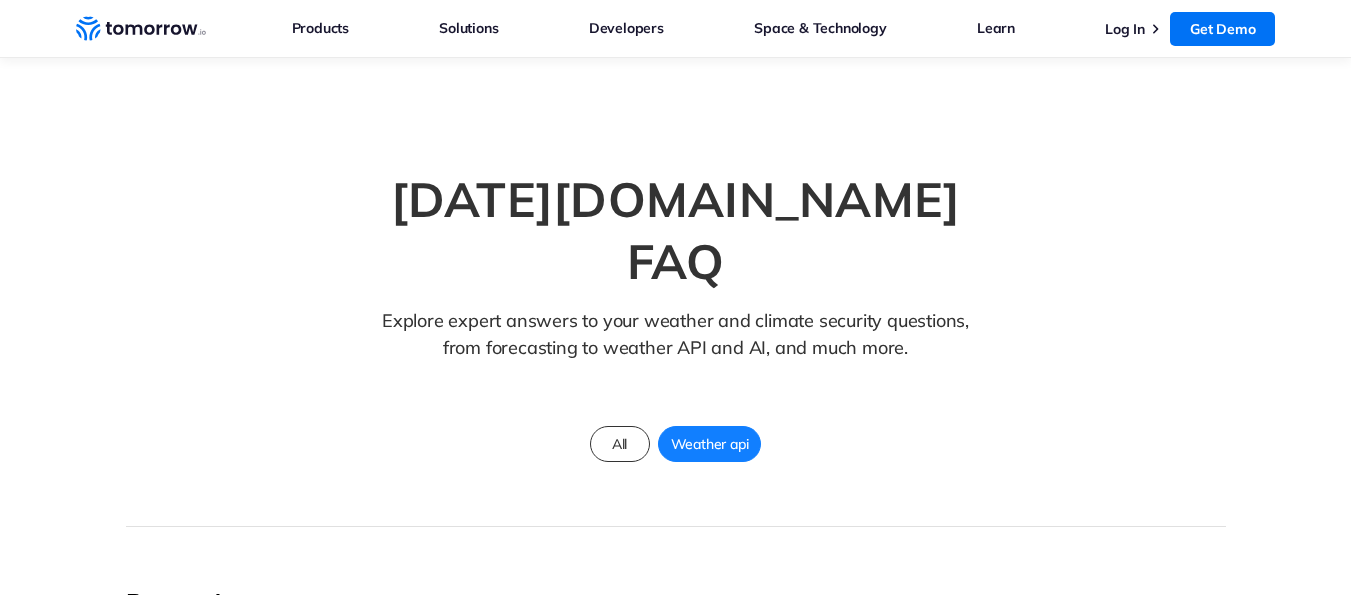 scroll, scrollTop: 0, scrollLeft: 0, axis: both 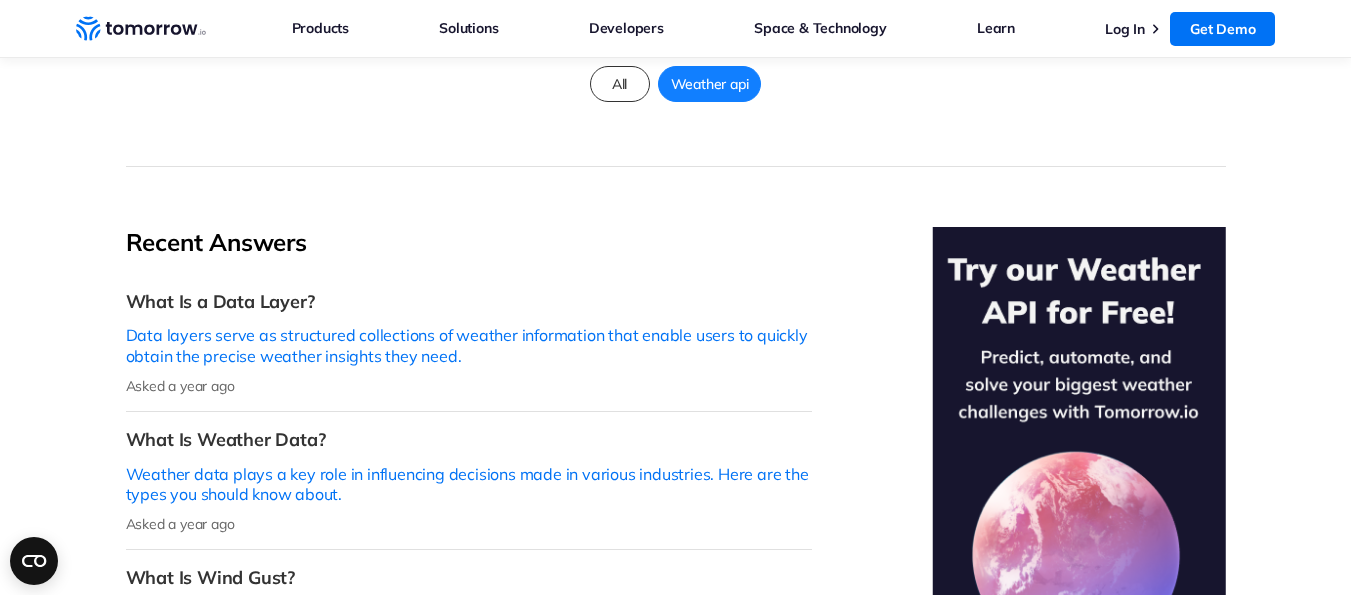 drag, startPoint x: 614, startPoint y: 239, endPoint x: 1159, endPoint y: 127, distance: 556.3893 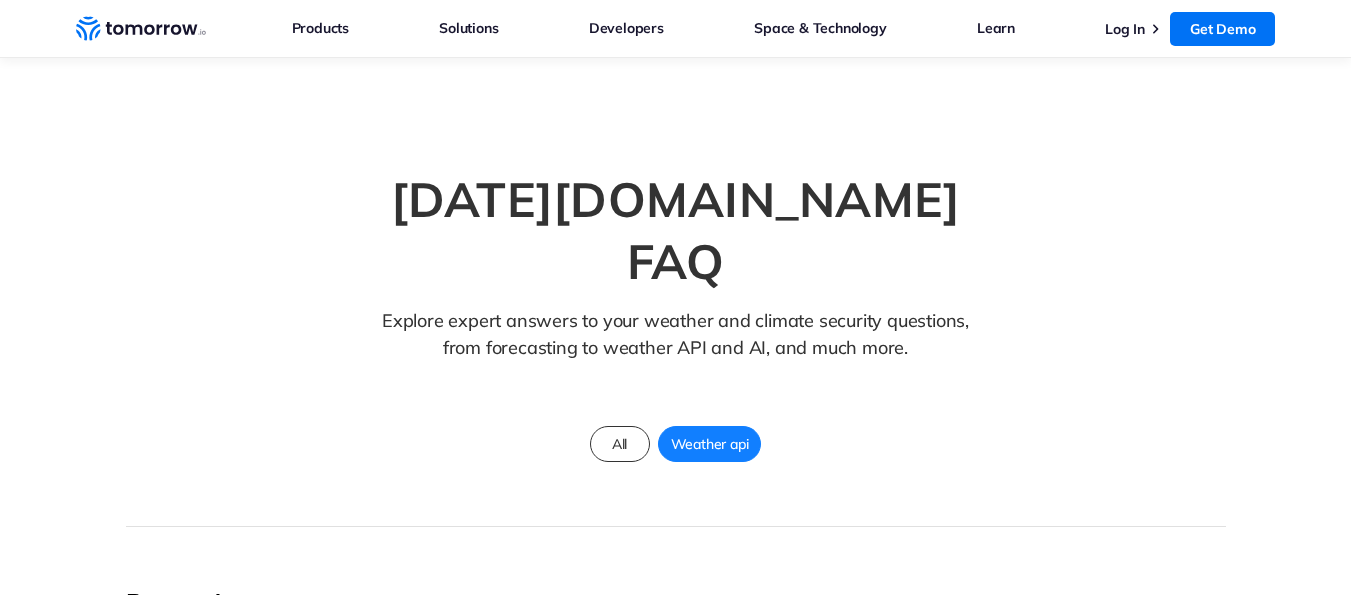 scroll, scrollTop: 51, scrollLeft: 0, axis: vertical 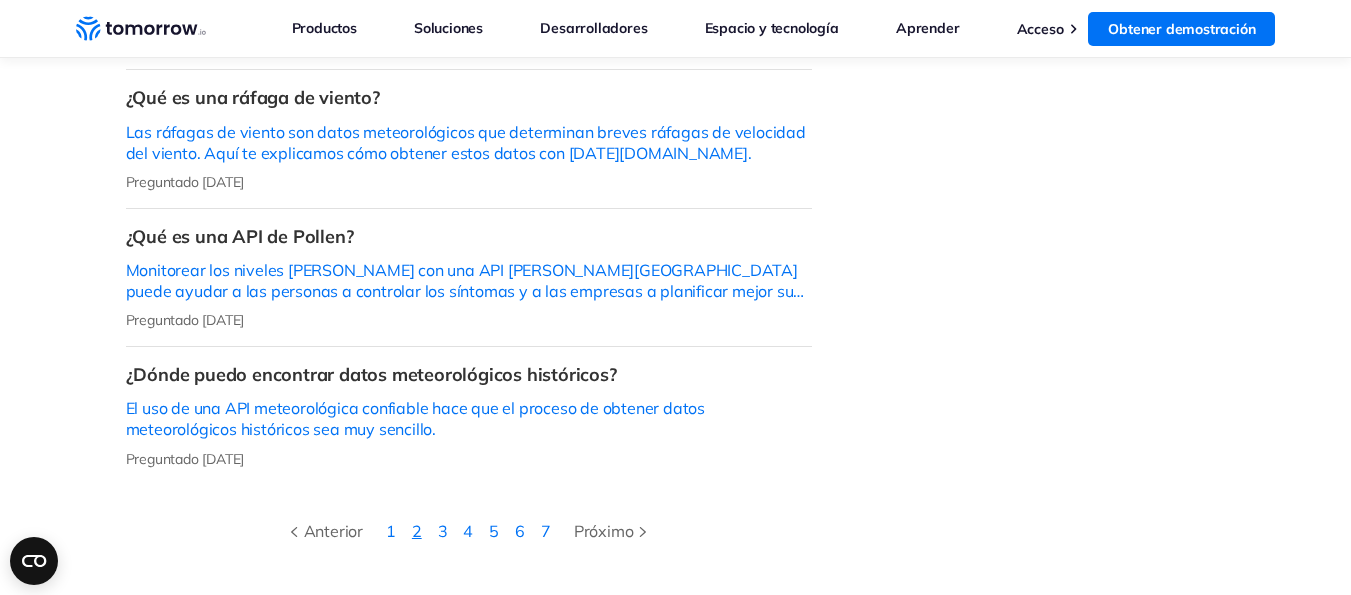 click on "2" at bounding box center [417, 531] 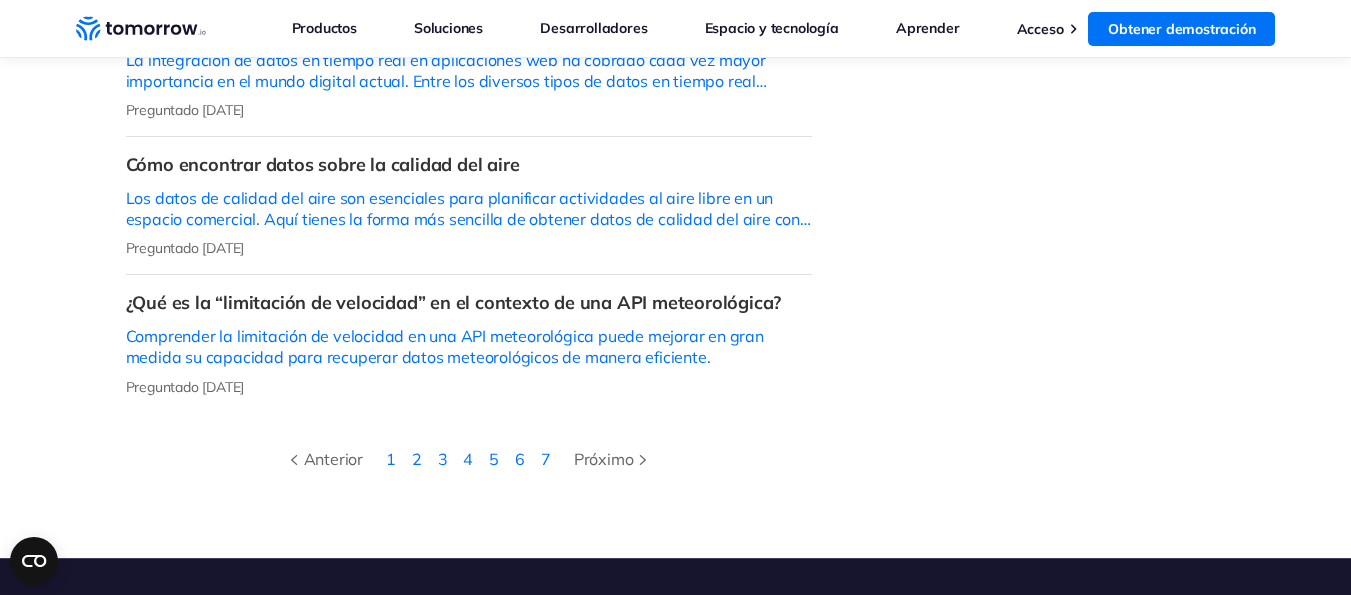scroll, scrollTop: 960, scrollLeft: 0, axis: vertical 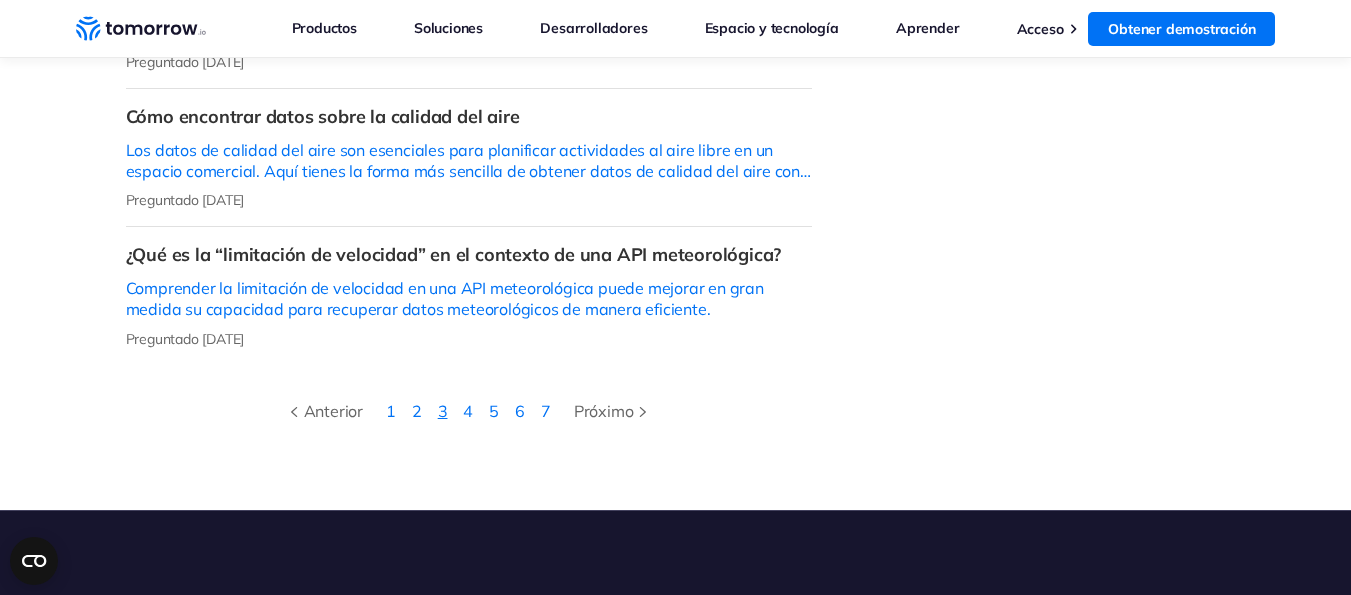click on "3" at bounding box center [443, 411] 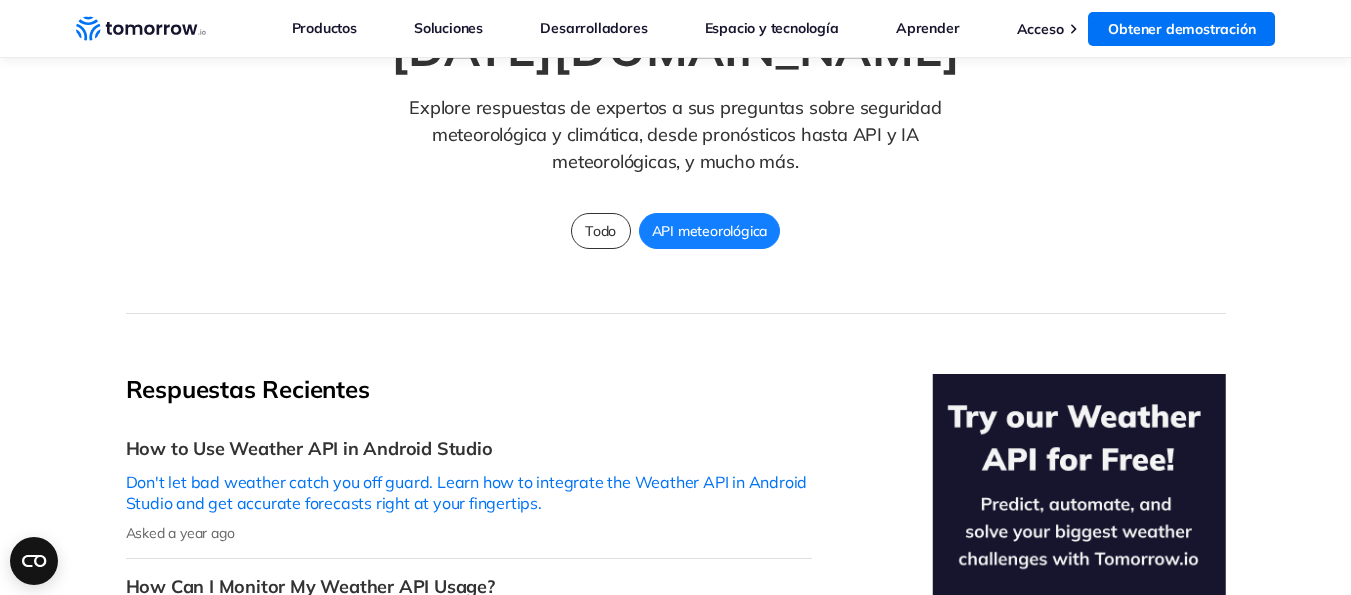 scroll, scrollTop: 0, scrollLeft: 0, axis: both 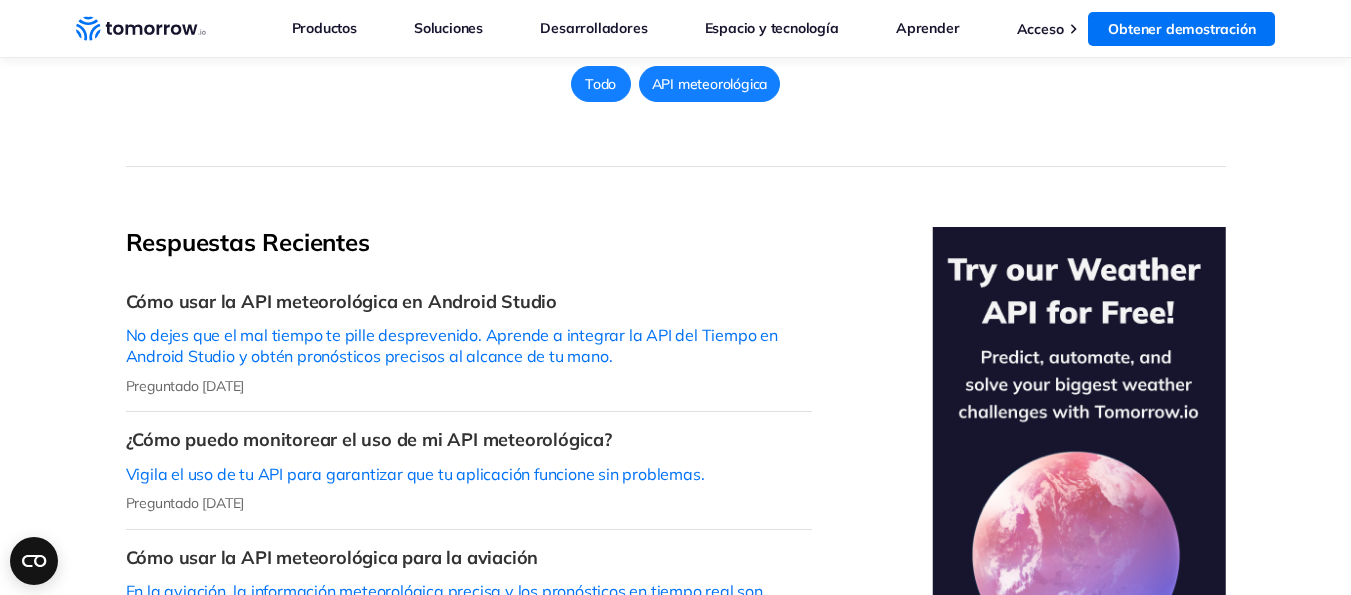 click on "Todo" at bounding box center (600, 84) 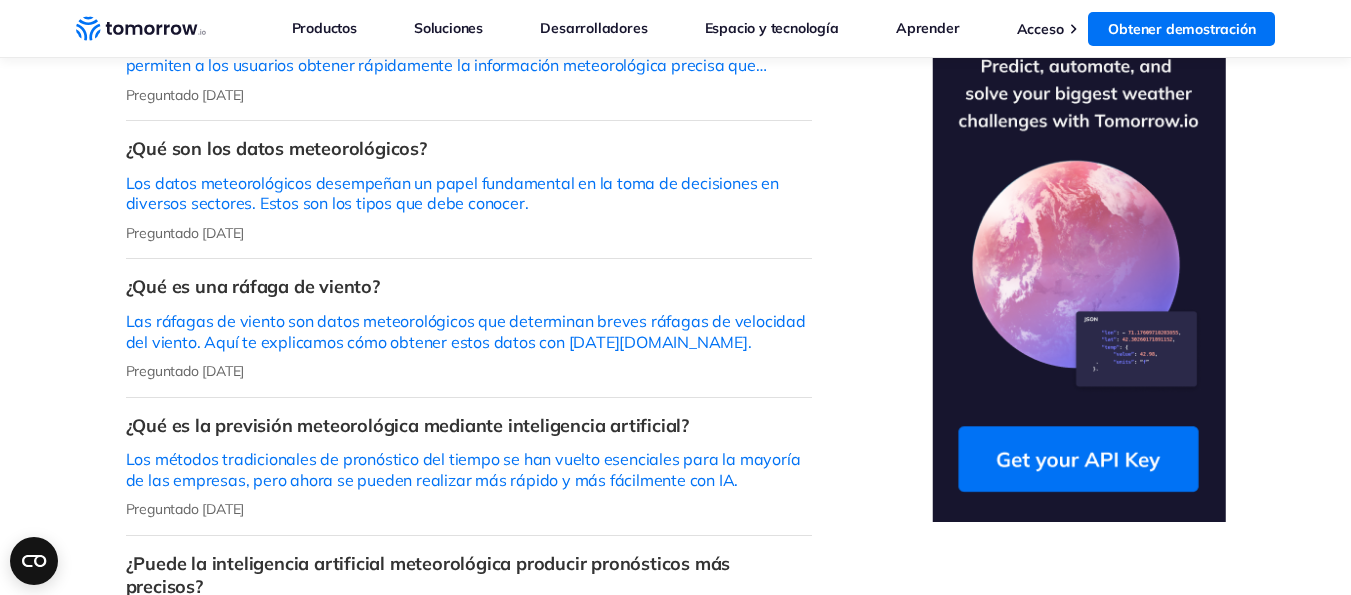scroll, scrollTop: 840, scrollLeft: 0, axis: vertical 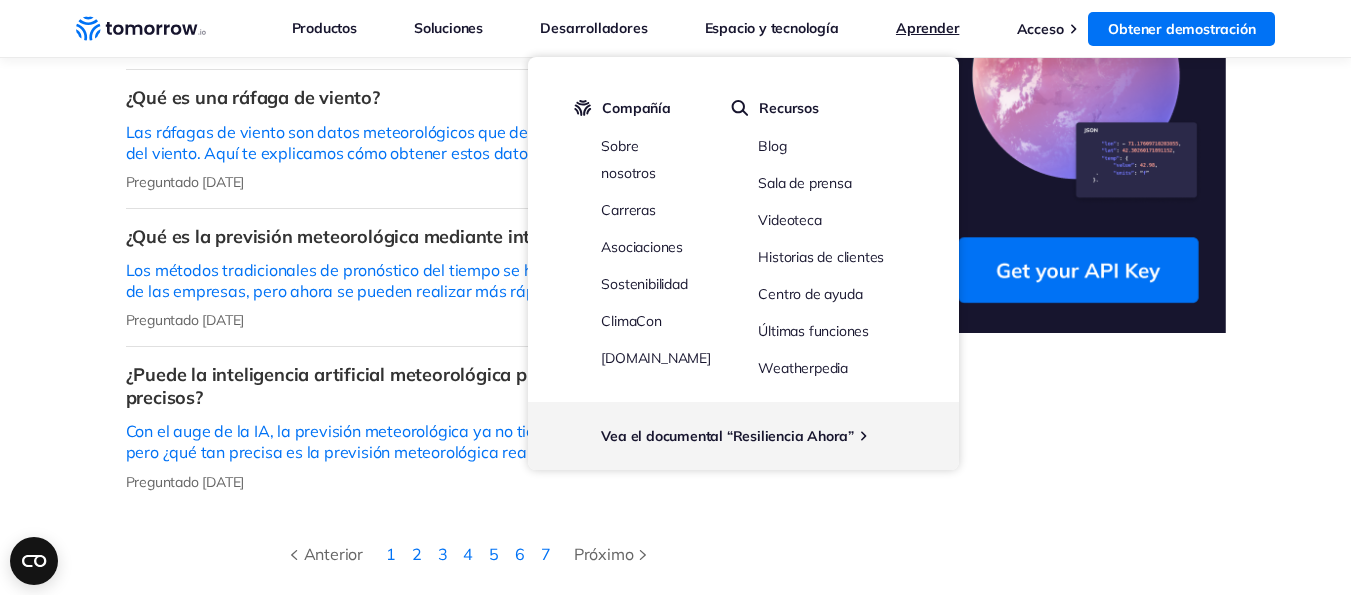 click on "Aprender" at bounding box center [927, 28] 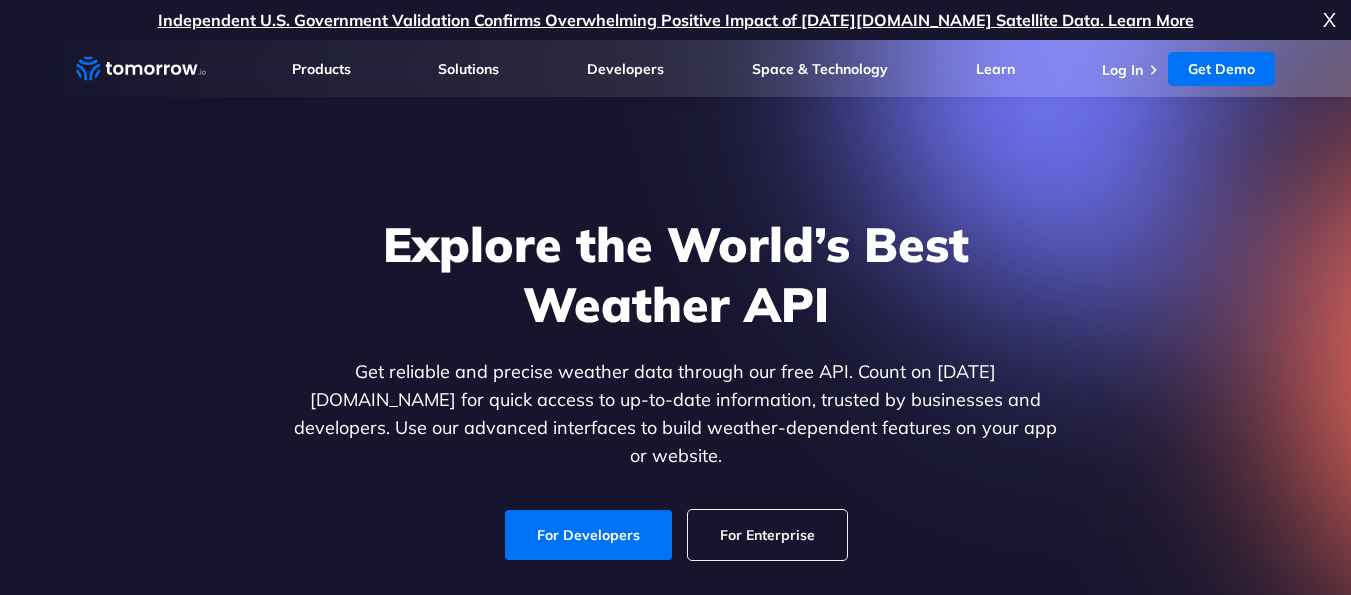 scroll, scrollTop: 0, scrollLeft: 0, axis: both 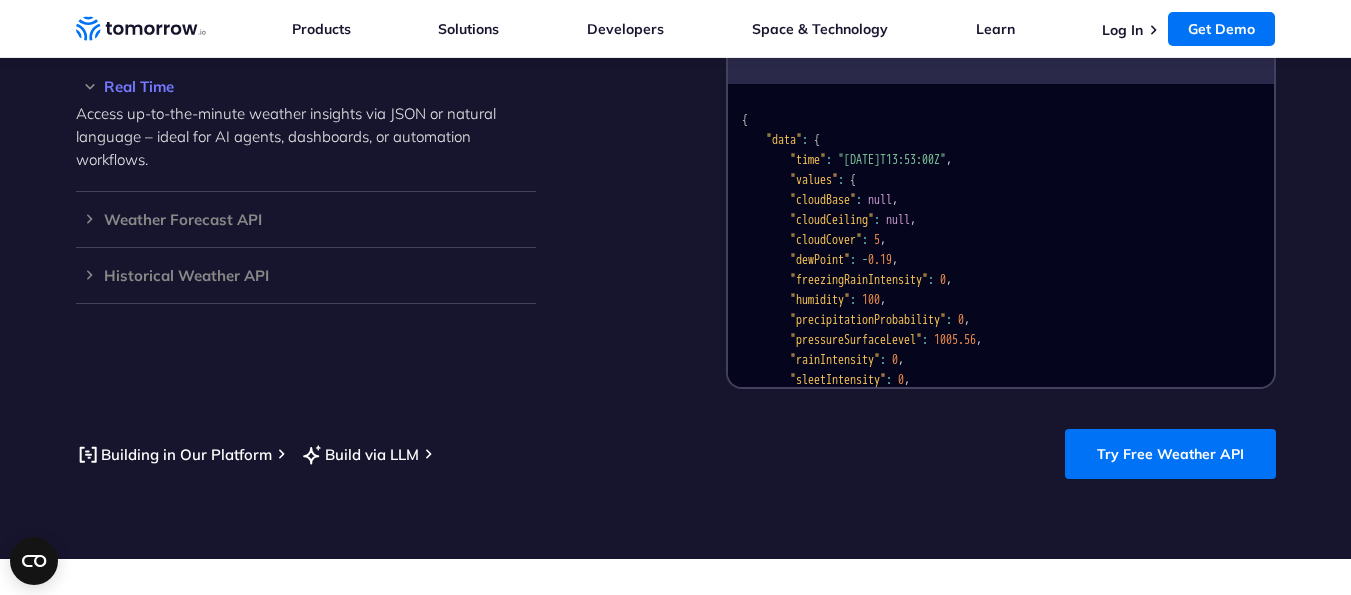click on "Integrate and Adapt with the World’s Best Free LLM-Ready Weather API
Access 60+ hyper-accurate weather layers – now optimized for developers, AI agents, and natural language workflows.
Real Time
Access up-to-the-minute weather insights via JSON or natural language – ideal for AI agents, dashboards, or automation workflows.
Weather Forecast API
Access ultra-accurate, hyperlocal data up to 14 days in the future for any location on the globe.
Historical Weather API
Optimize your operations with access to hourly and daily historical weather data up to 20 years in the past.
R" at bounding box center [675, 182] 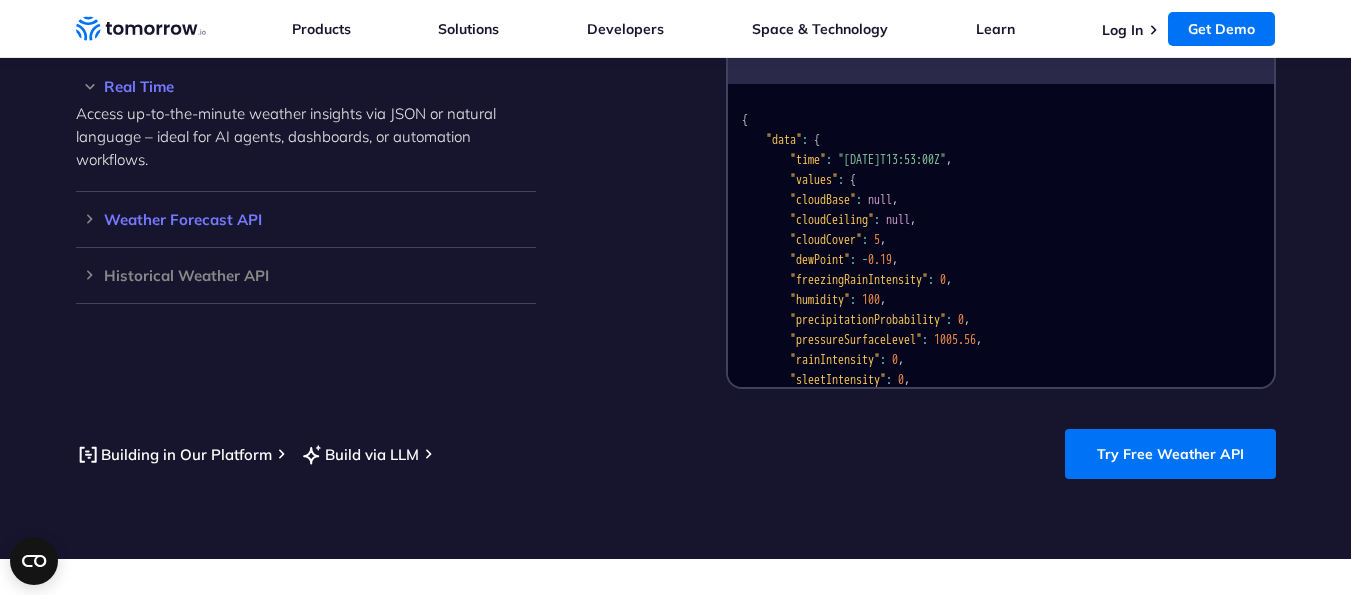 click on "Weather Forecast API" at bounding box center [306, 219] 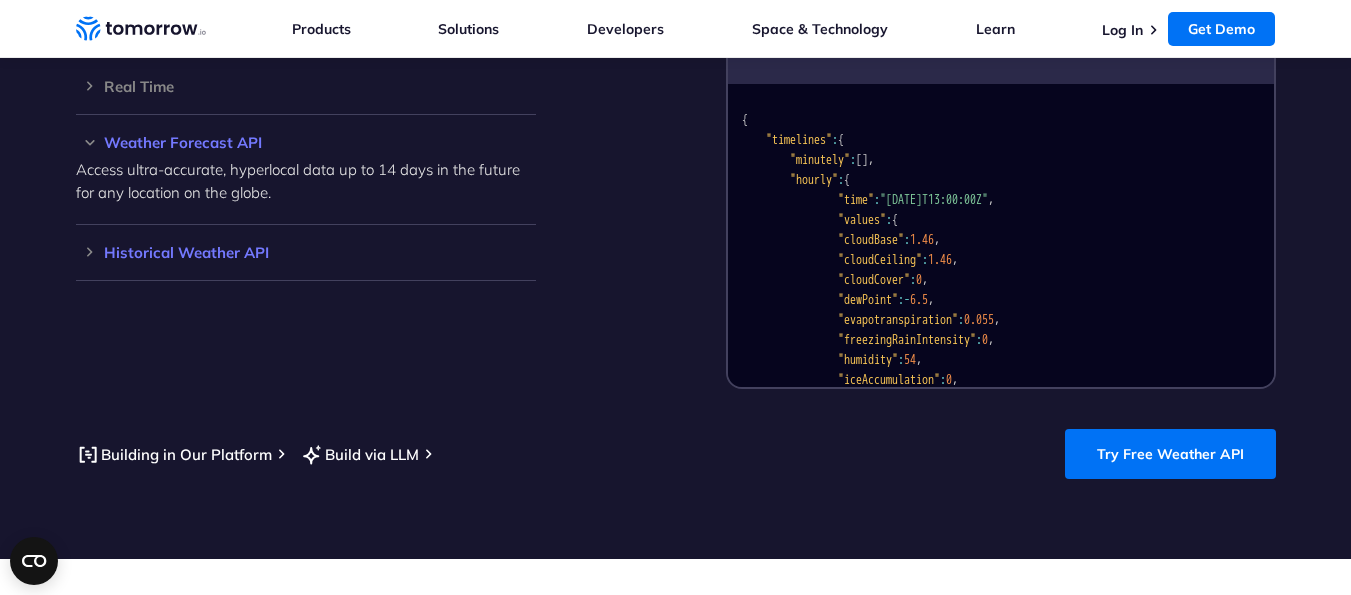 click on "Historical Weather API" at bounding box center (306, 252) 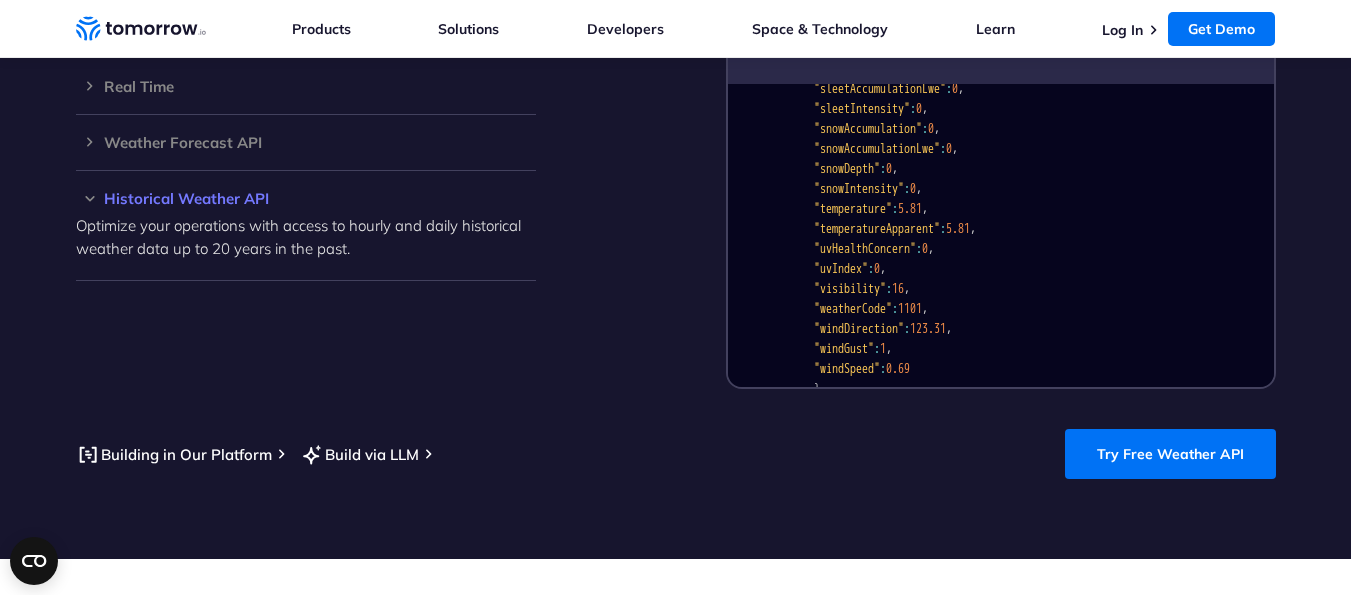 scroll, scrollTop: 480, scrollLeft: 0, axis: vertical 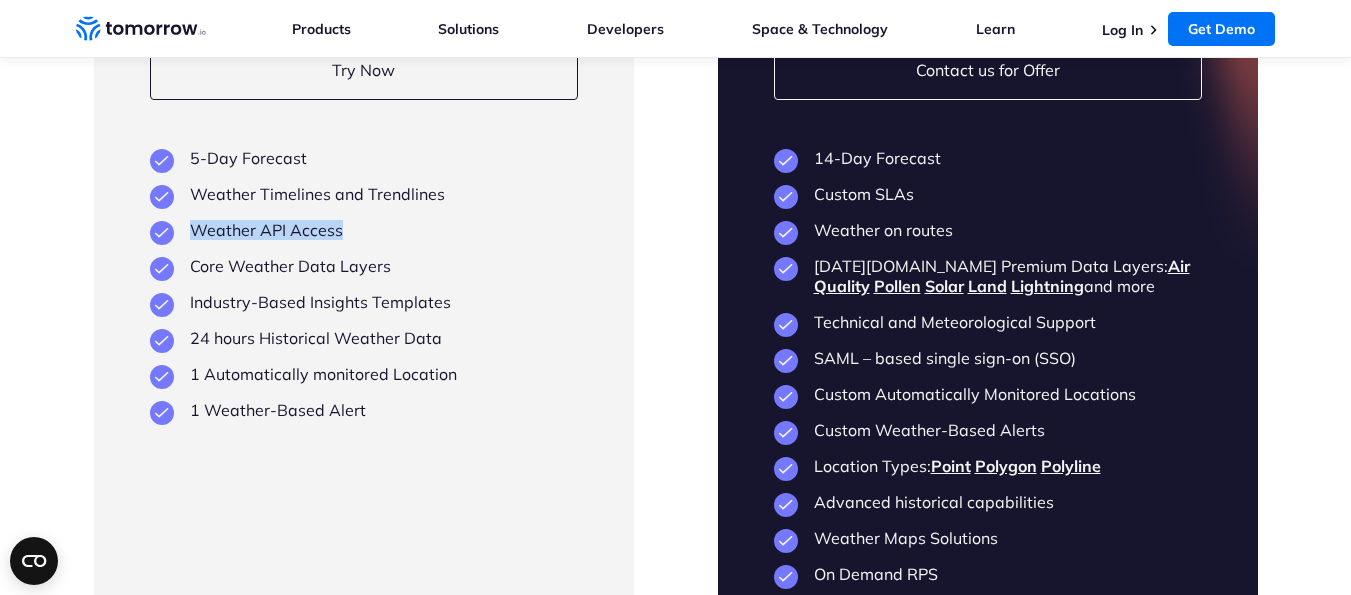 drag, startPoint x: 191, startPoint y: 204, endPoint x: 353, endPoint y: 212, distance: 162.19742 